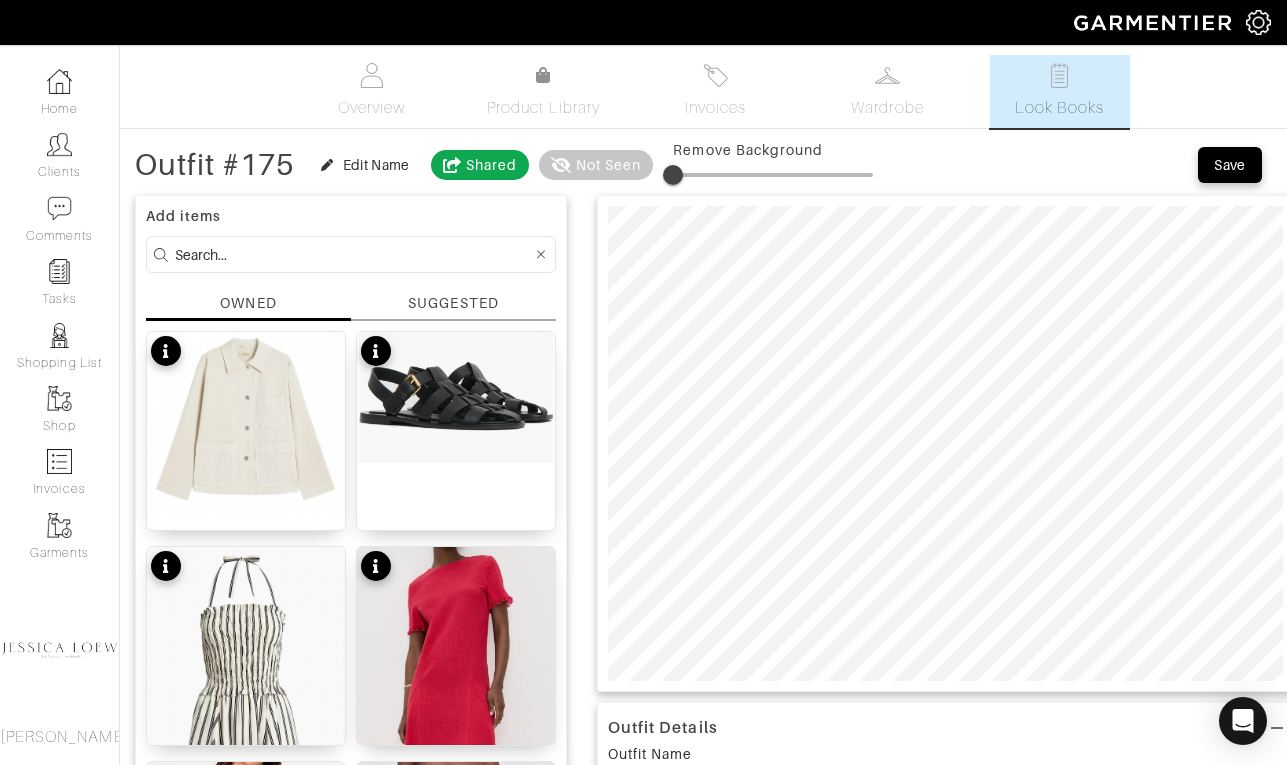 scroll, scrollTop: 7, scrollLeft: 0, axis: vertical 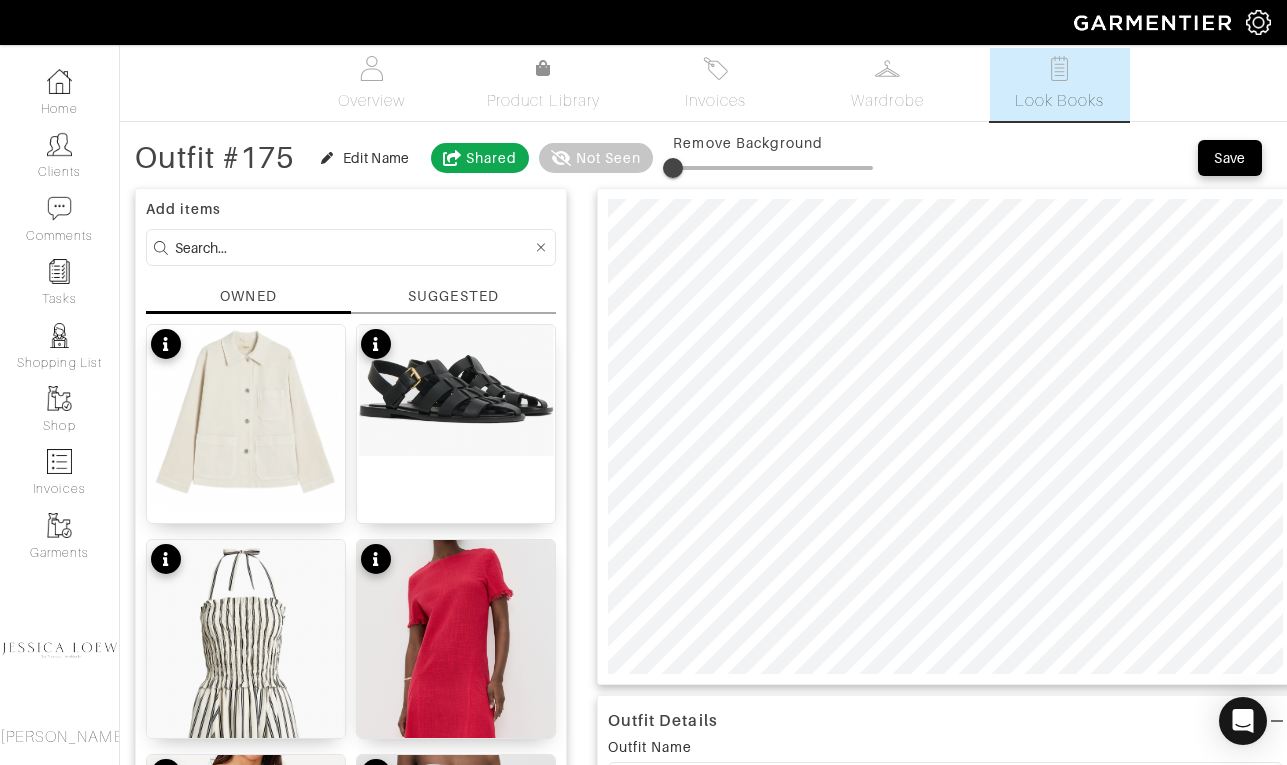 click at bounding box center [353, 247] 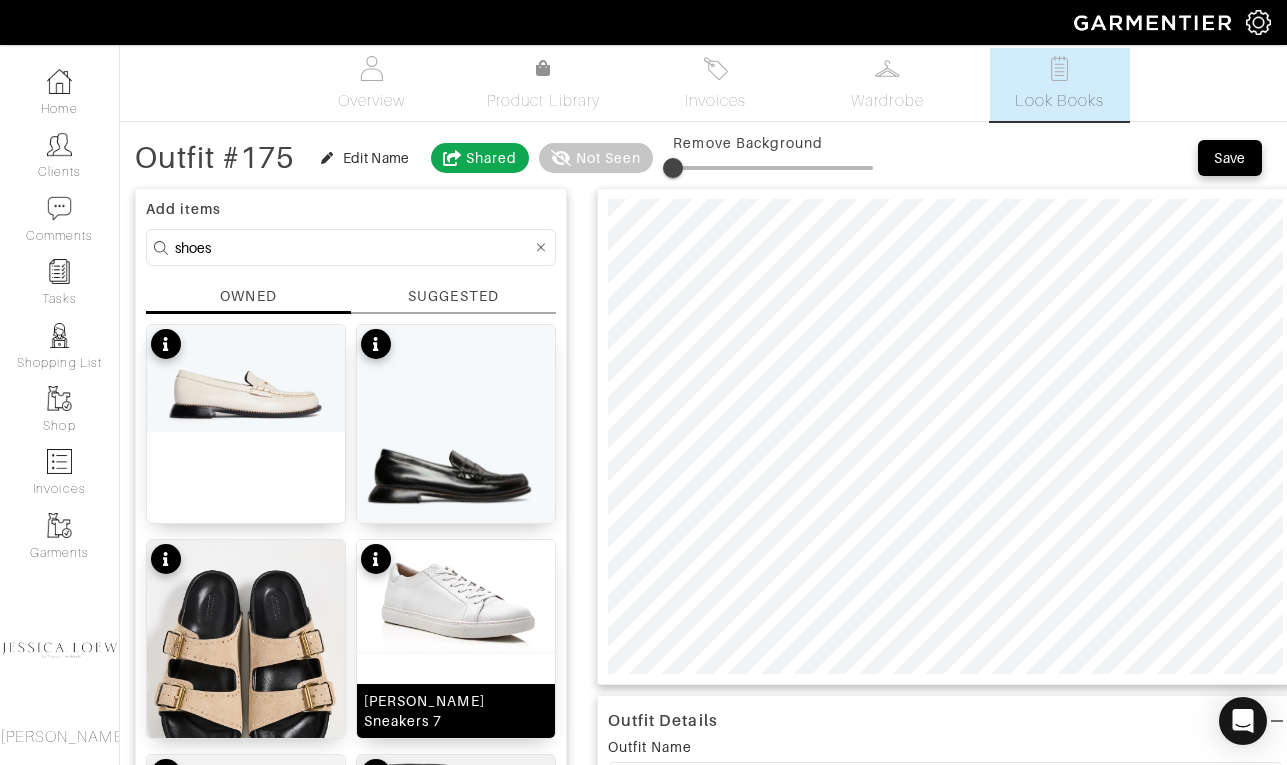 click at bounding box center [456, 597] 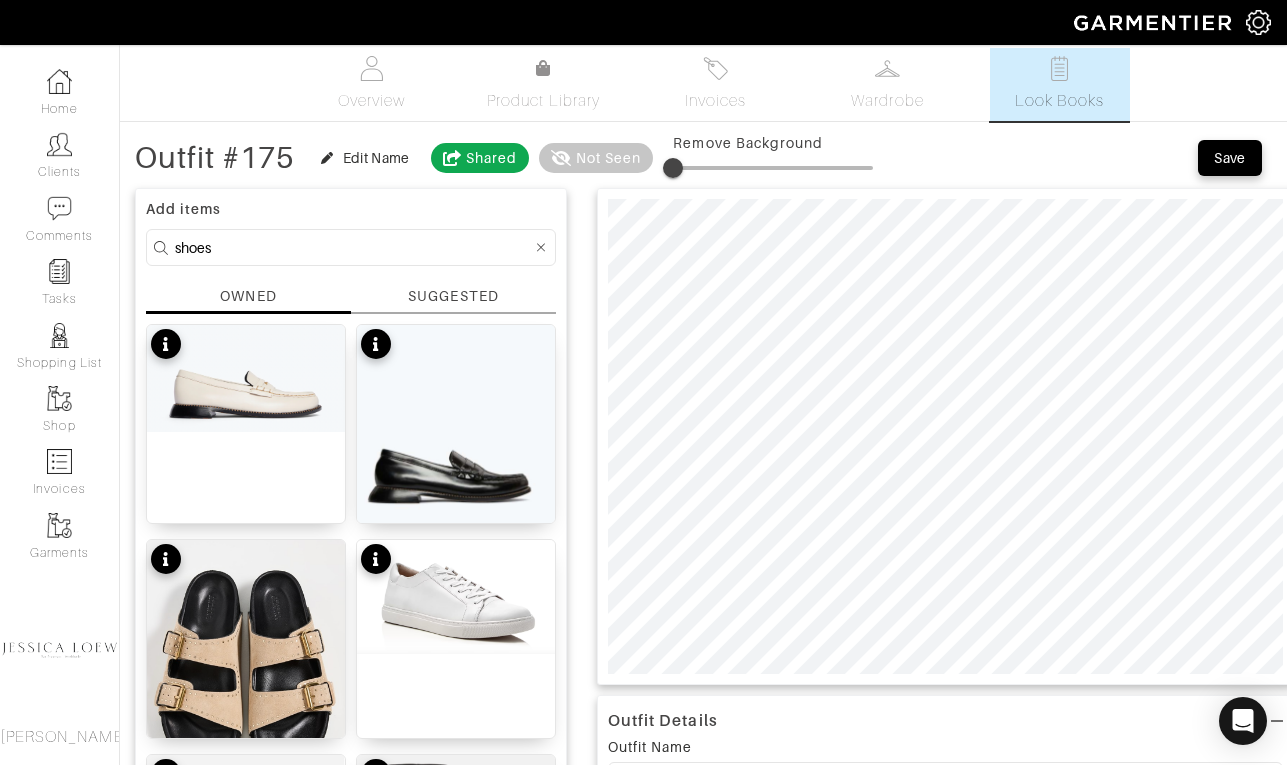 click on "shoes" at bounding box center (353, 247) 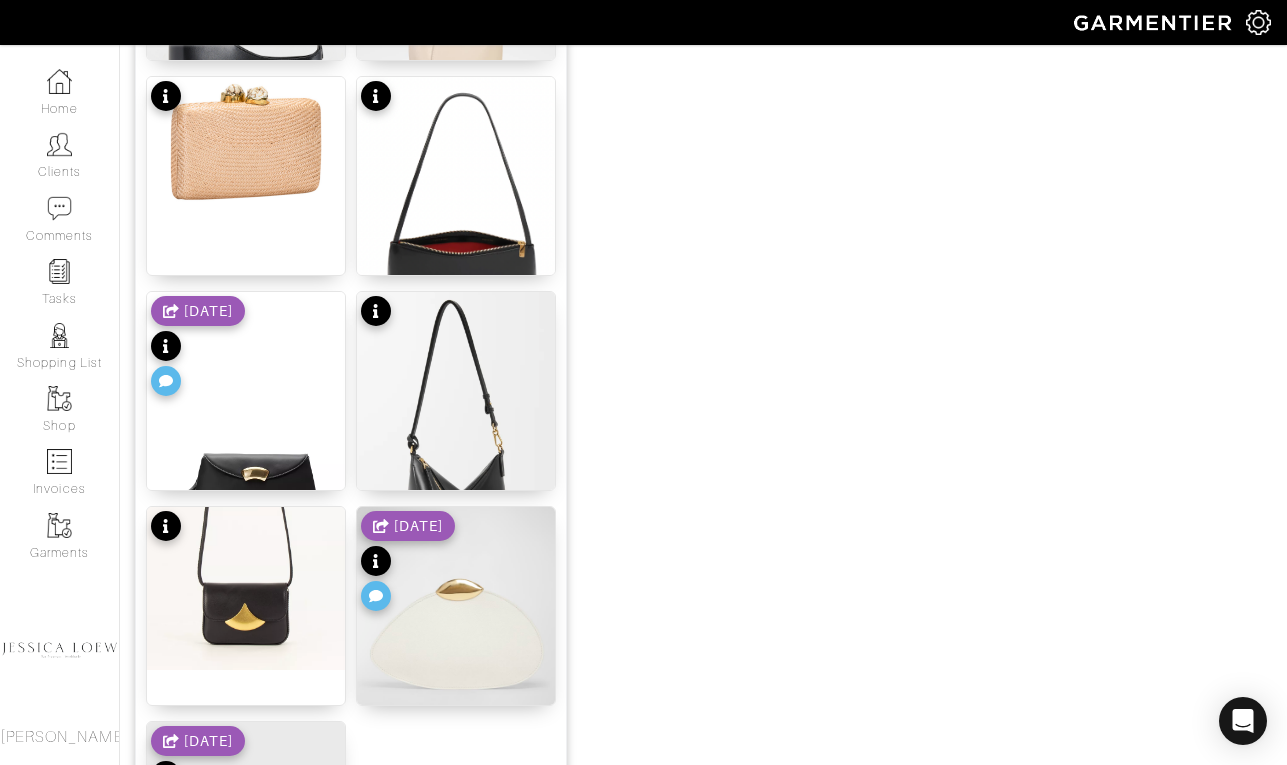 scroll, scrollTop: 1459, scrollLeft: 0, axis: vertical 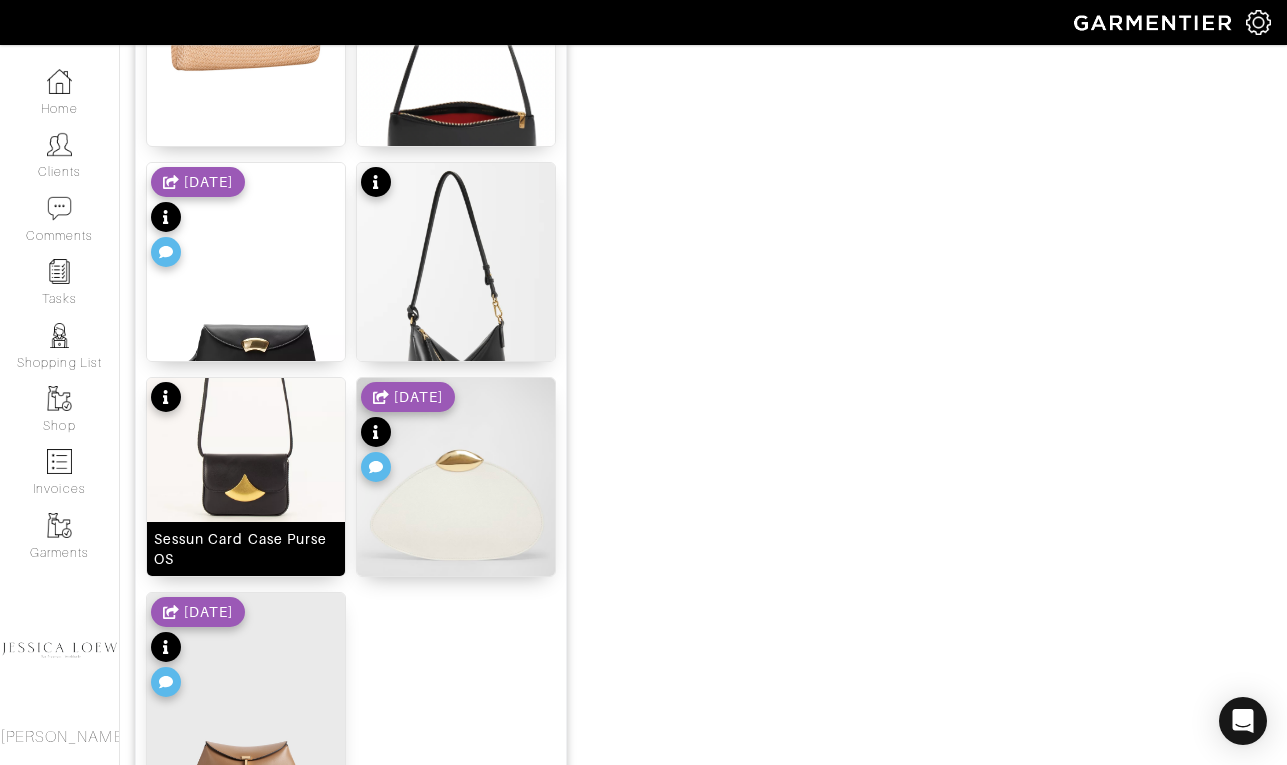 click at bounding box center [246, 459] 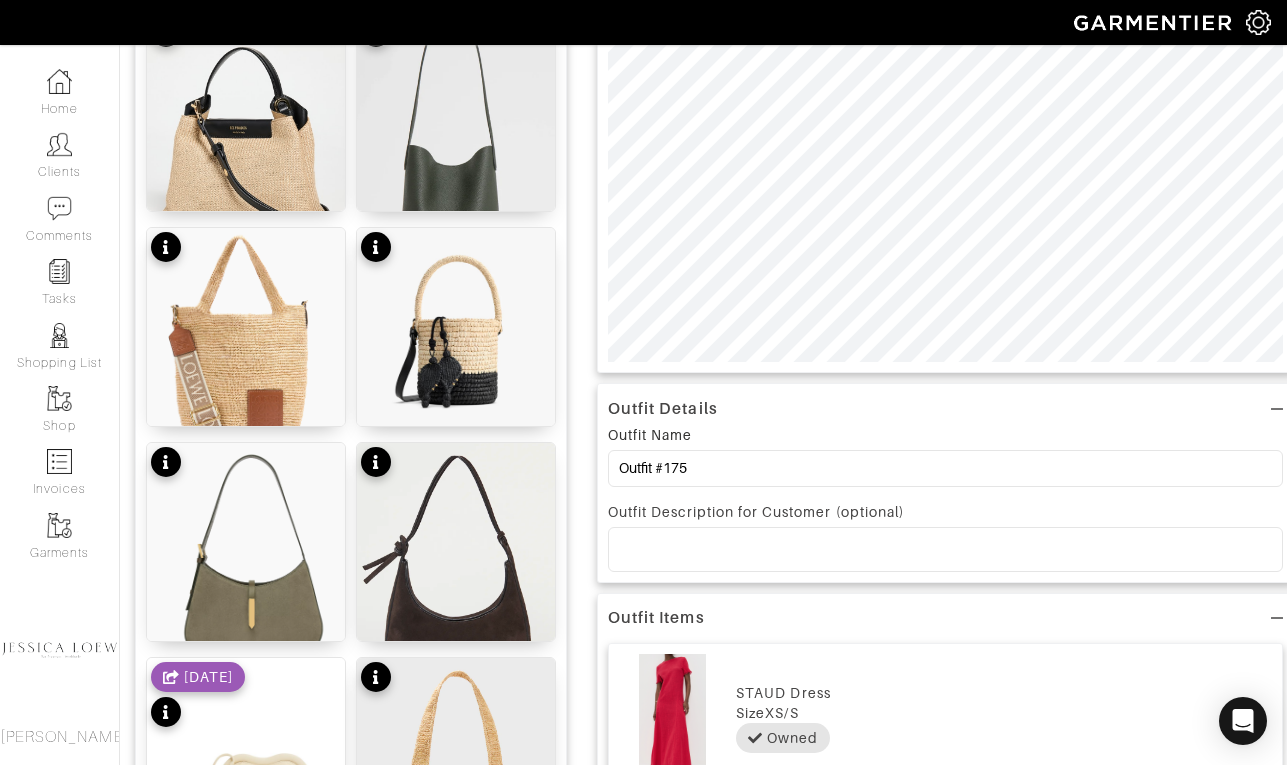 scroll, scrollTop: 0, scrollLeft: 0, axis: both 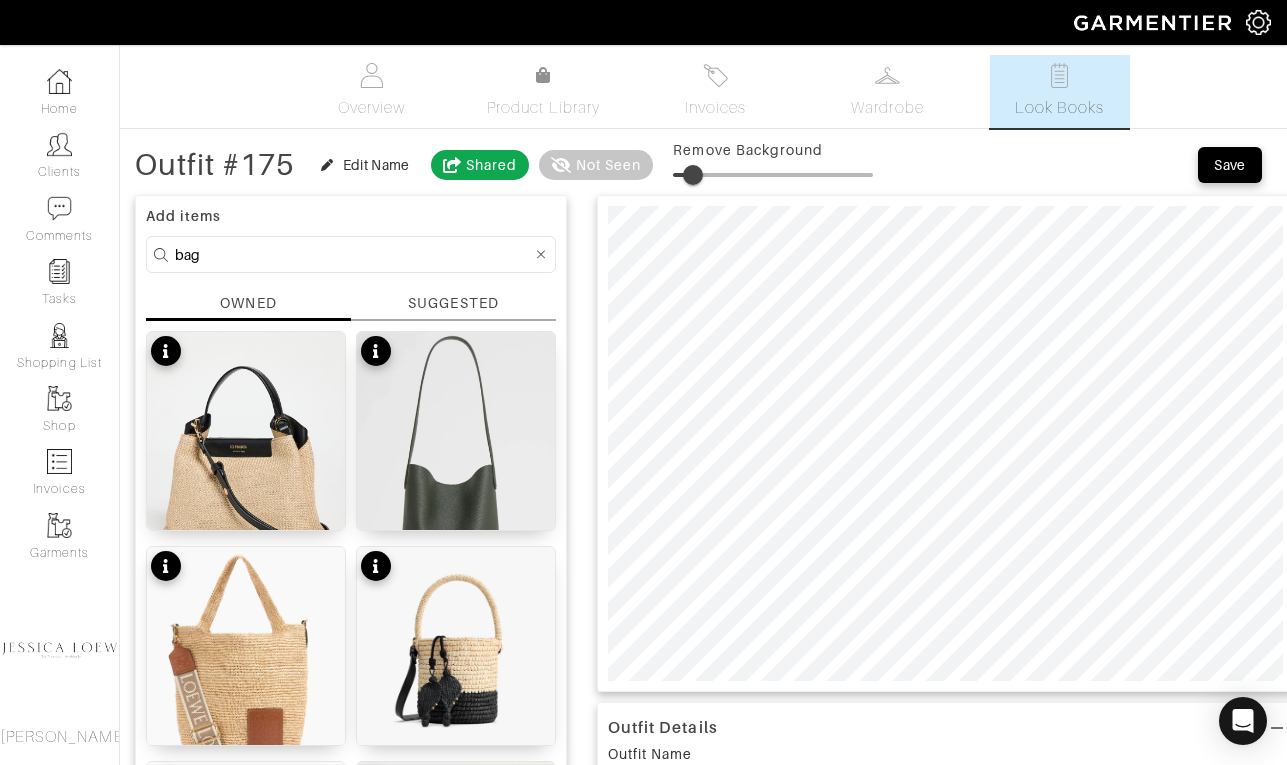 click at bounding box center (693, 175) 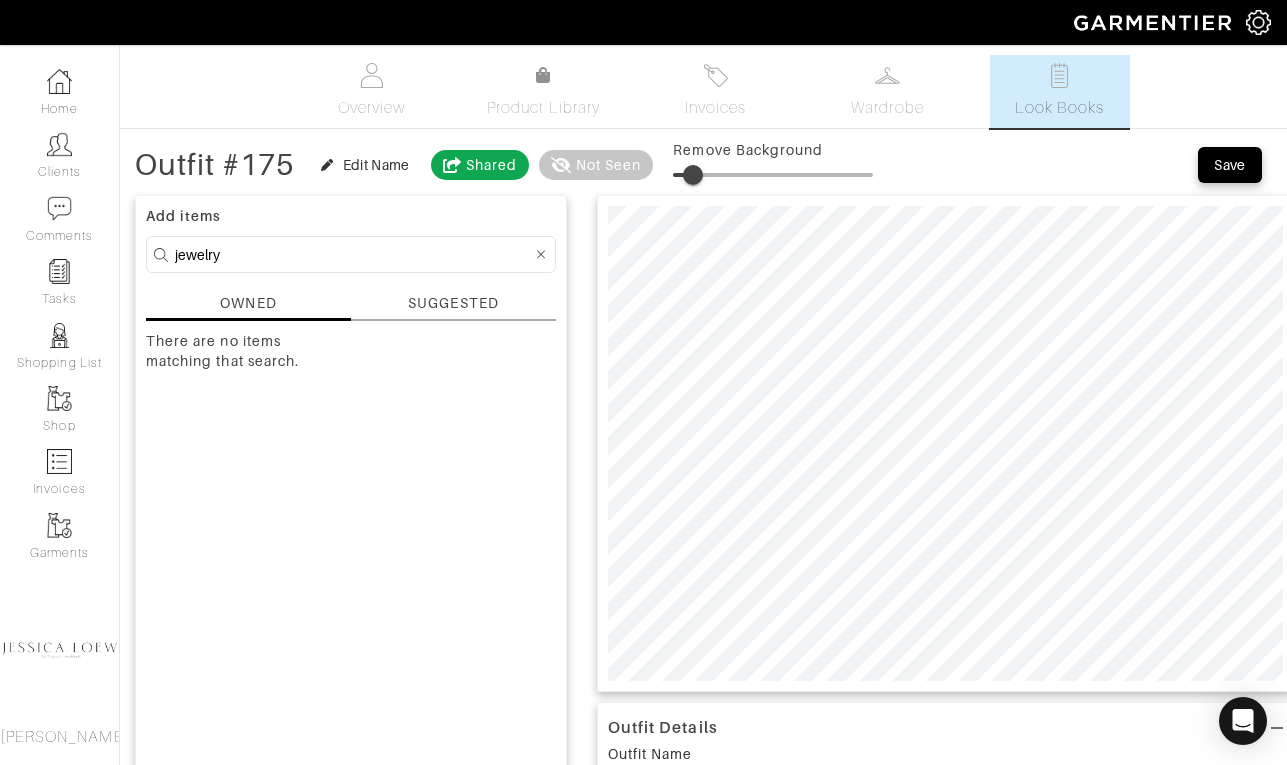 type on "jewelry" 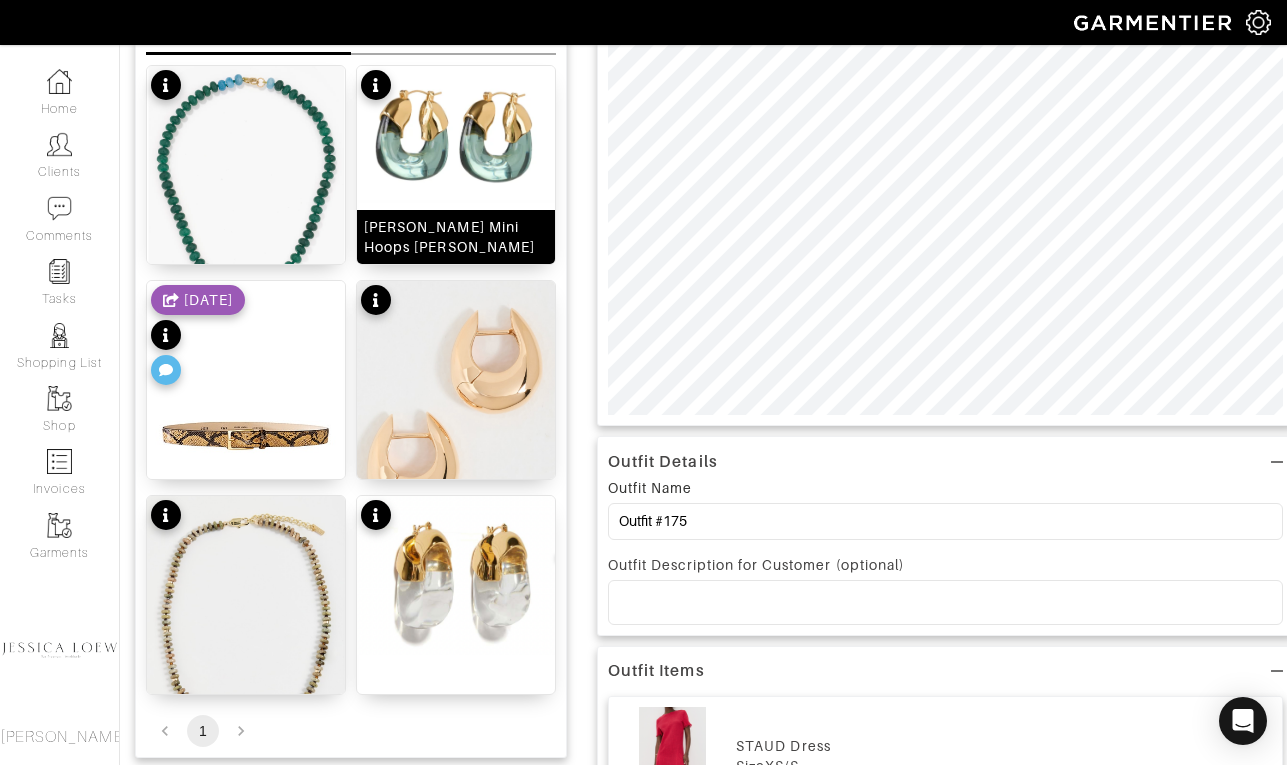 scroll, scrollTop: 270, scrollLeft: 0, axis: vertical 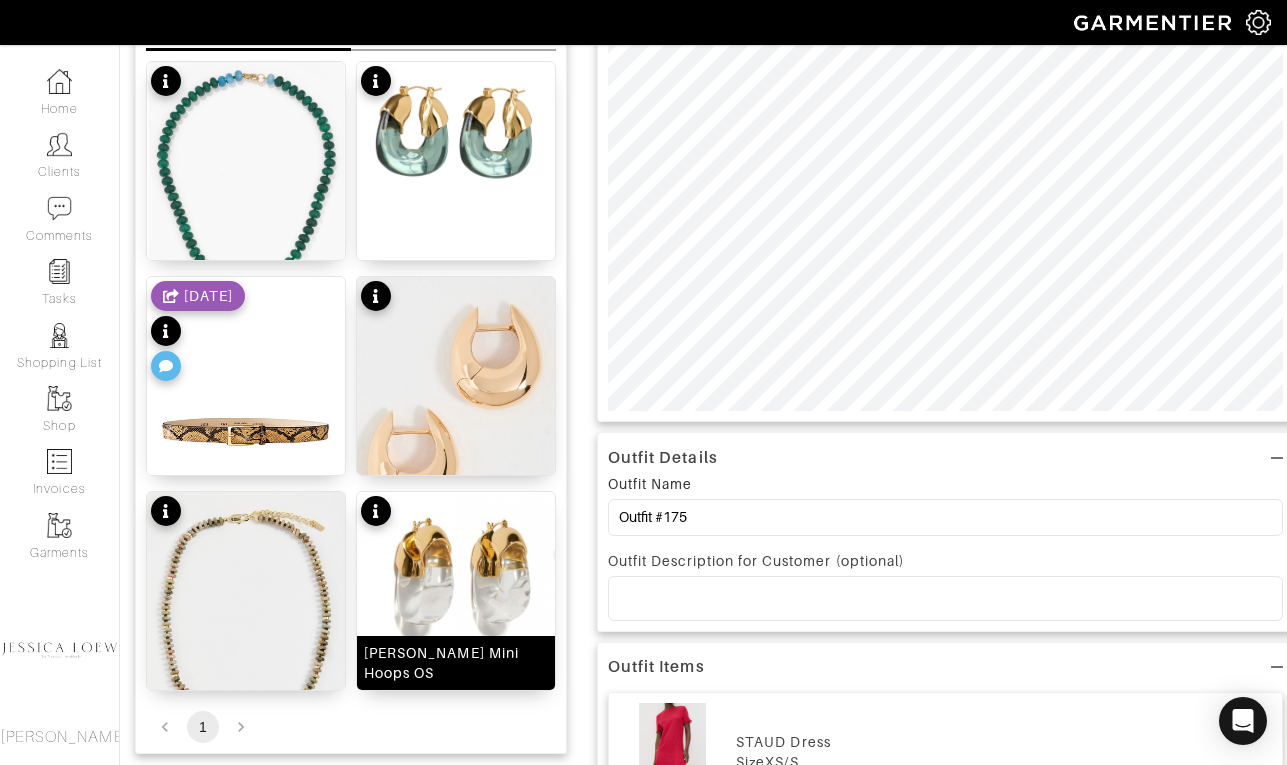 click at bounding box center (456, 571) 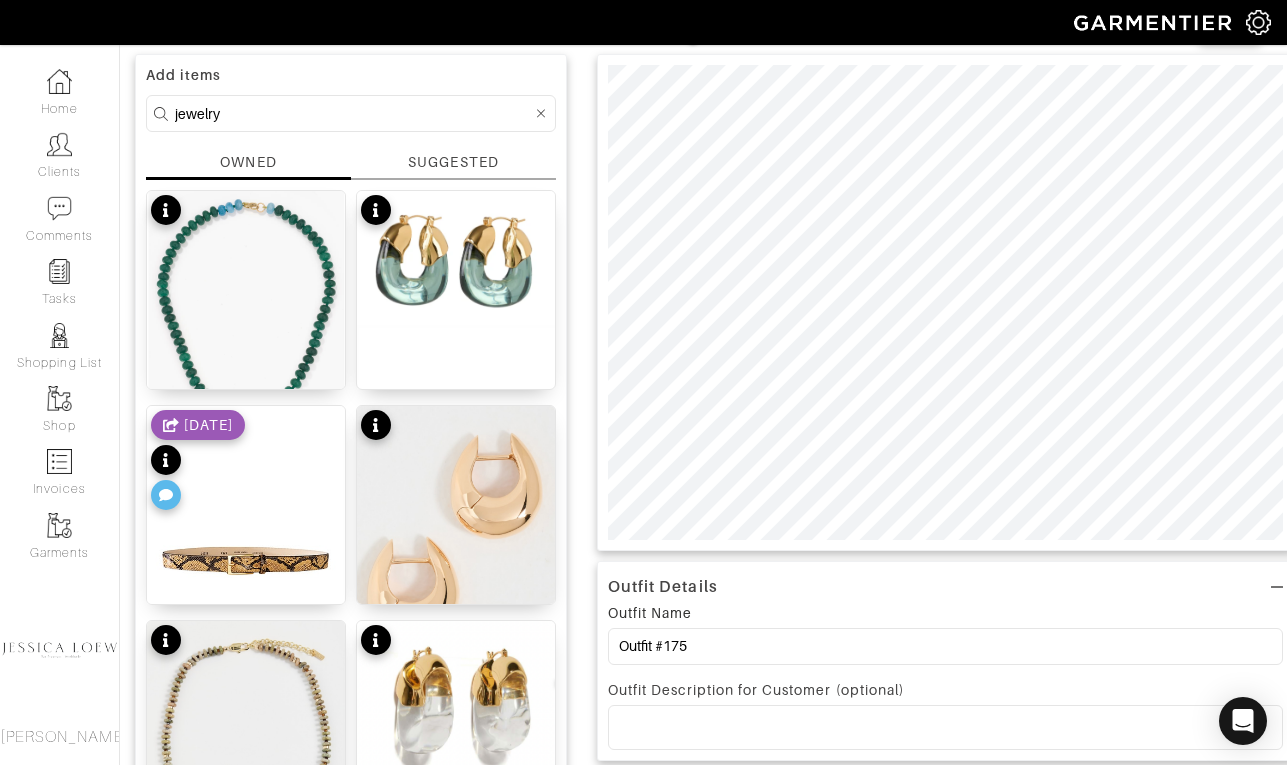 scroll, scrollTop: 143, scrollLeft: 0, axis: vertical 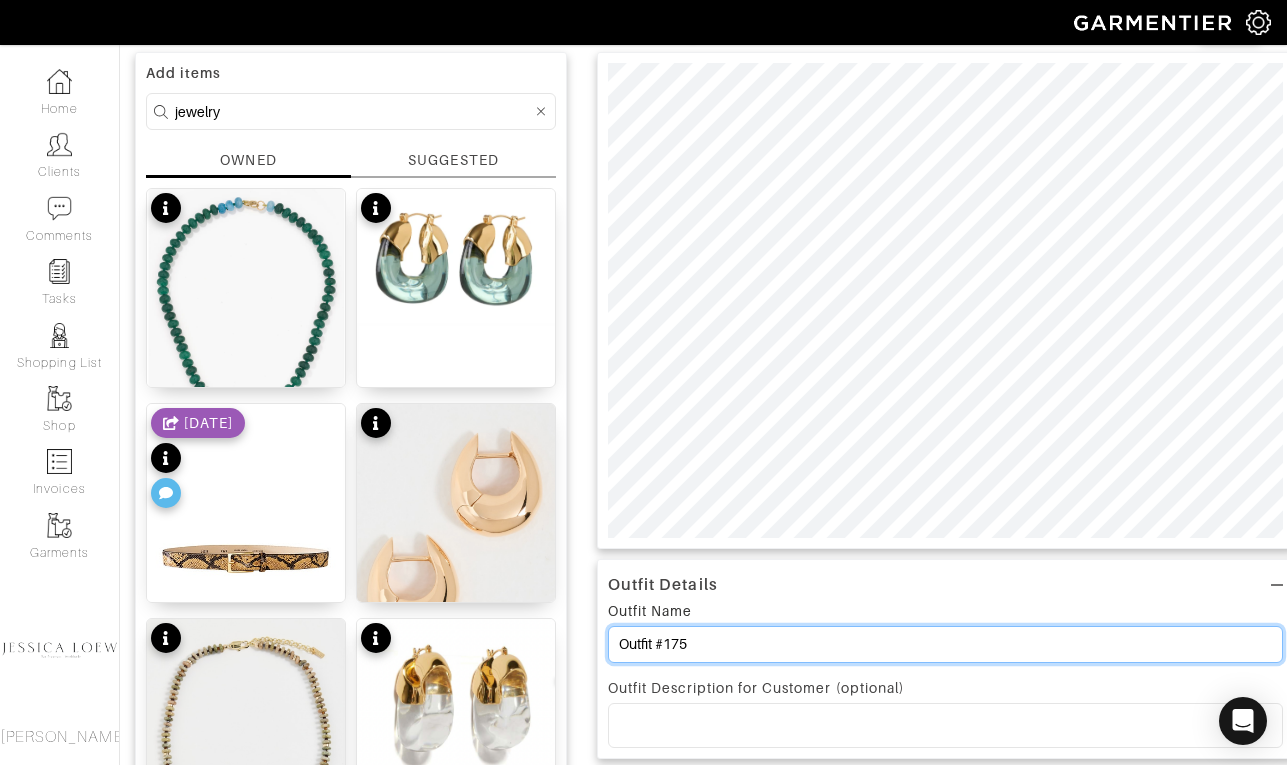 click on "Outfit #175" at bounding box center (945, 644) 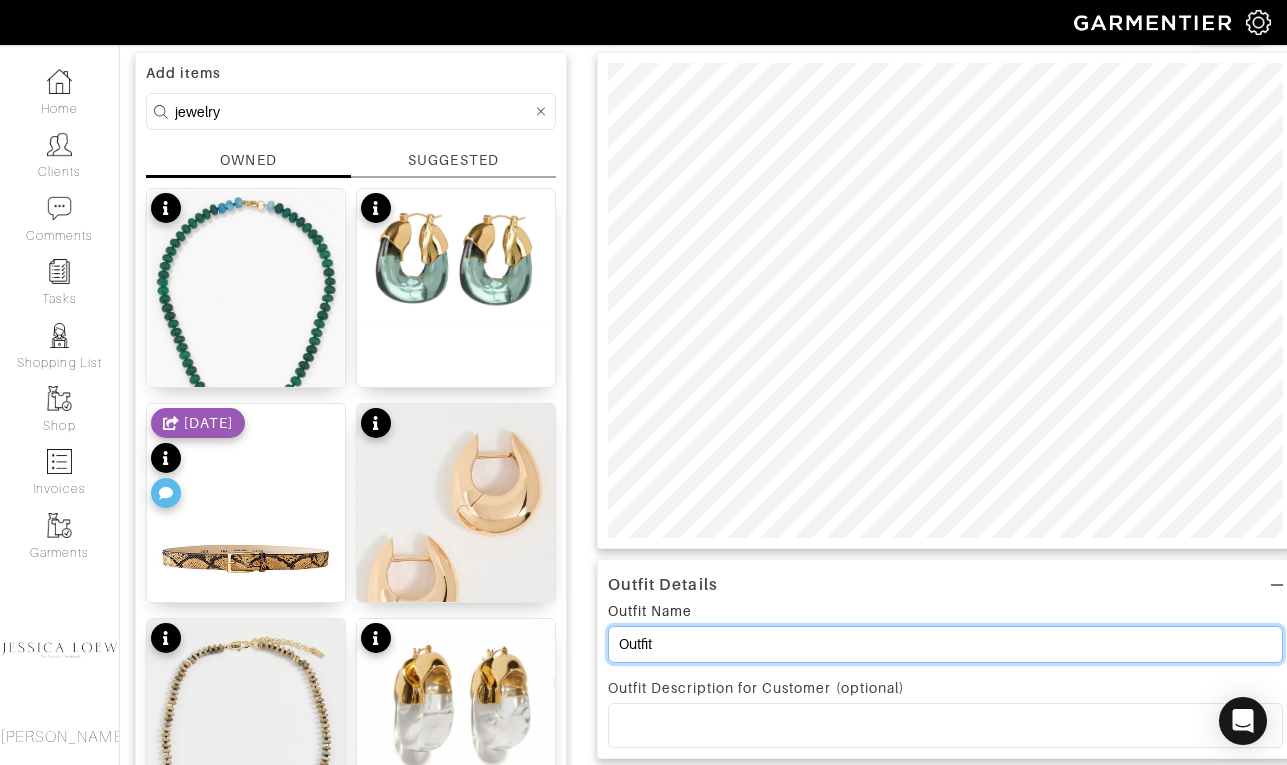 scroll, scrollTop: 0, scrollLeft: 0, axis: both 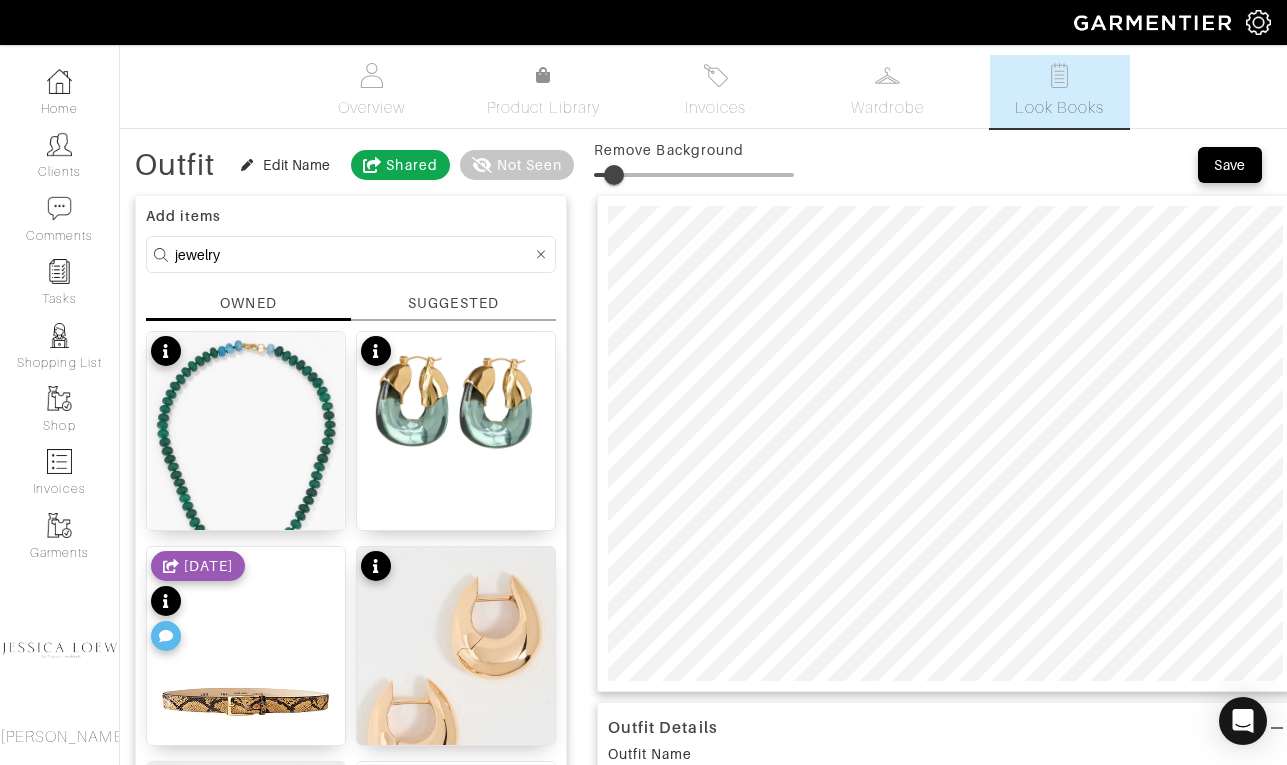 type on "Outfit" 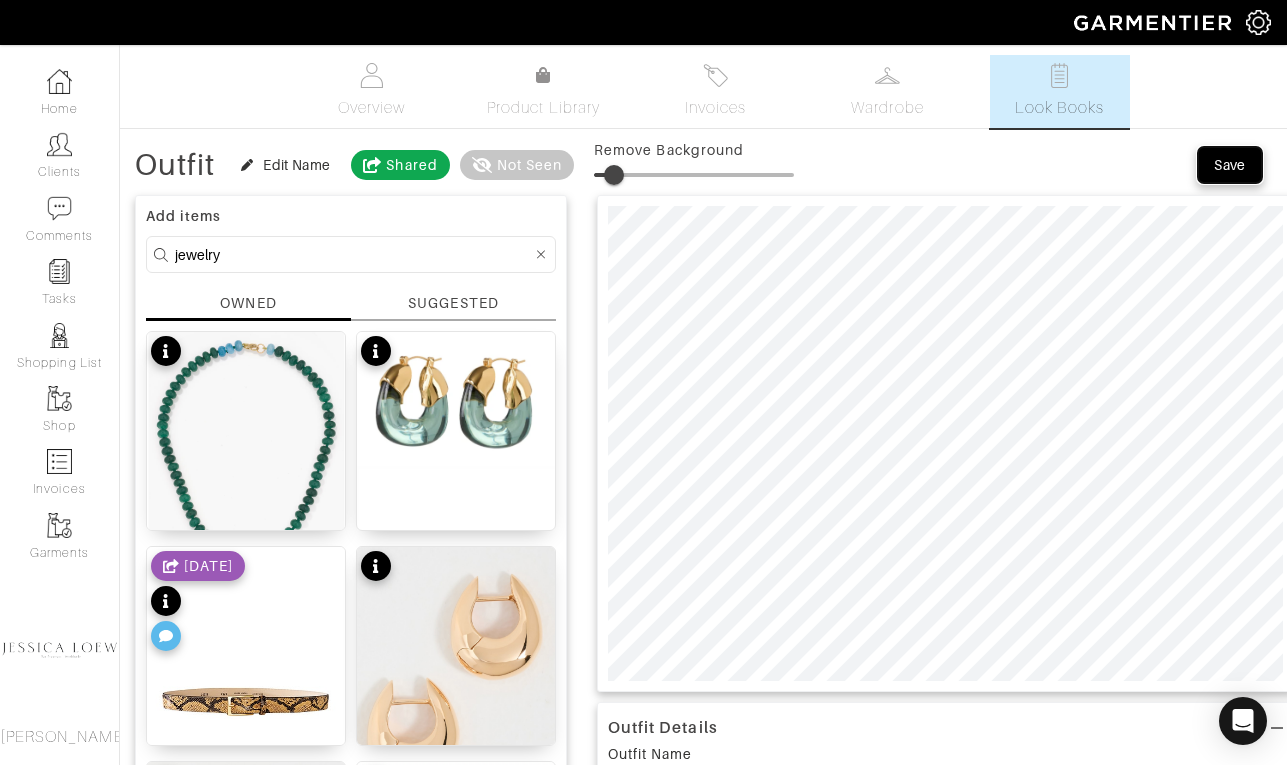 click on "Save" at bounding box center [1230, 165] 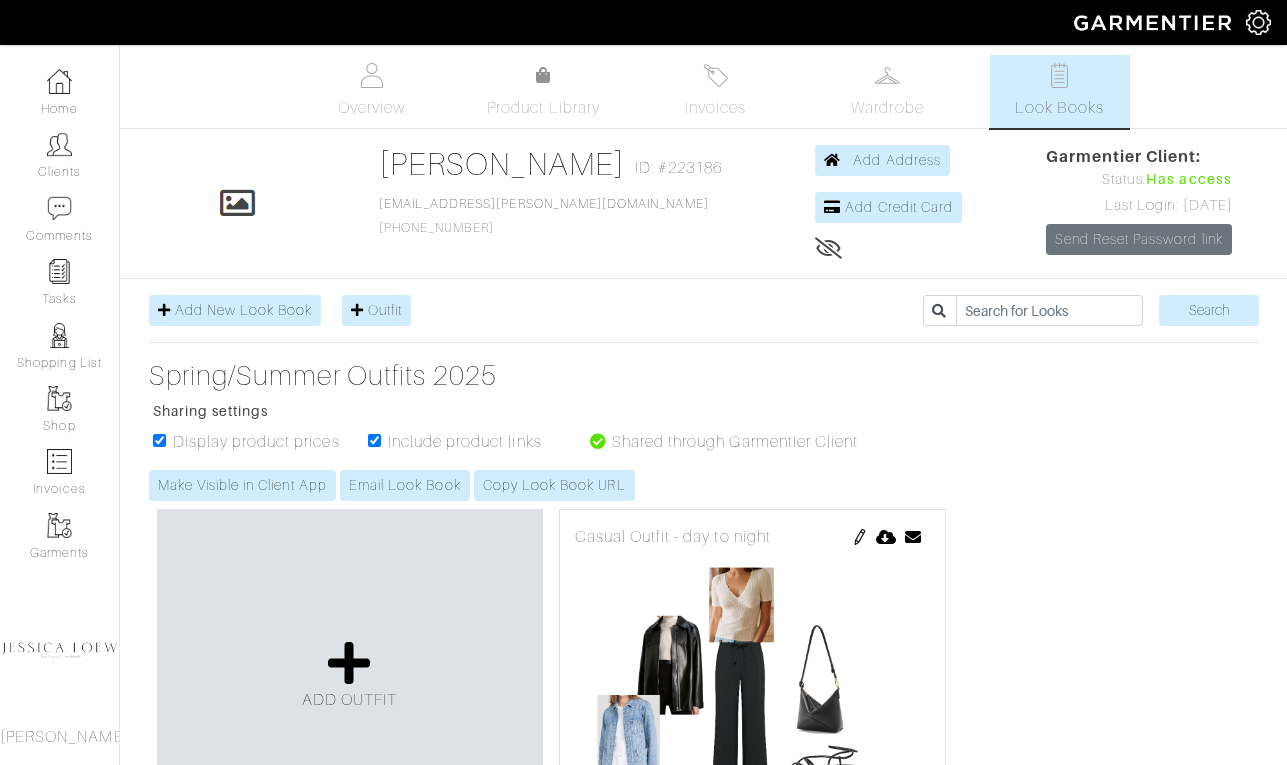 scroll, scrollTop: 0, scrollLeft: 0, axis: both 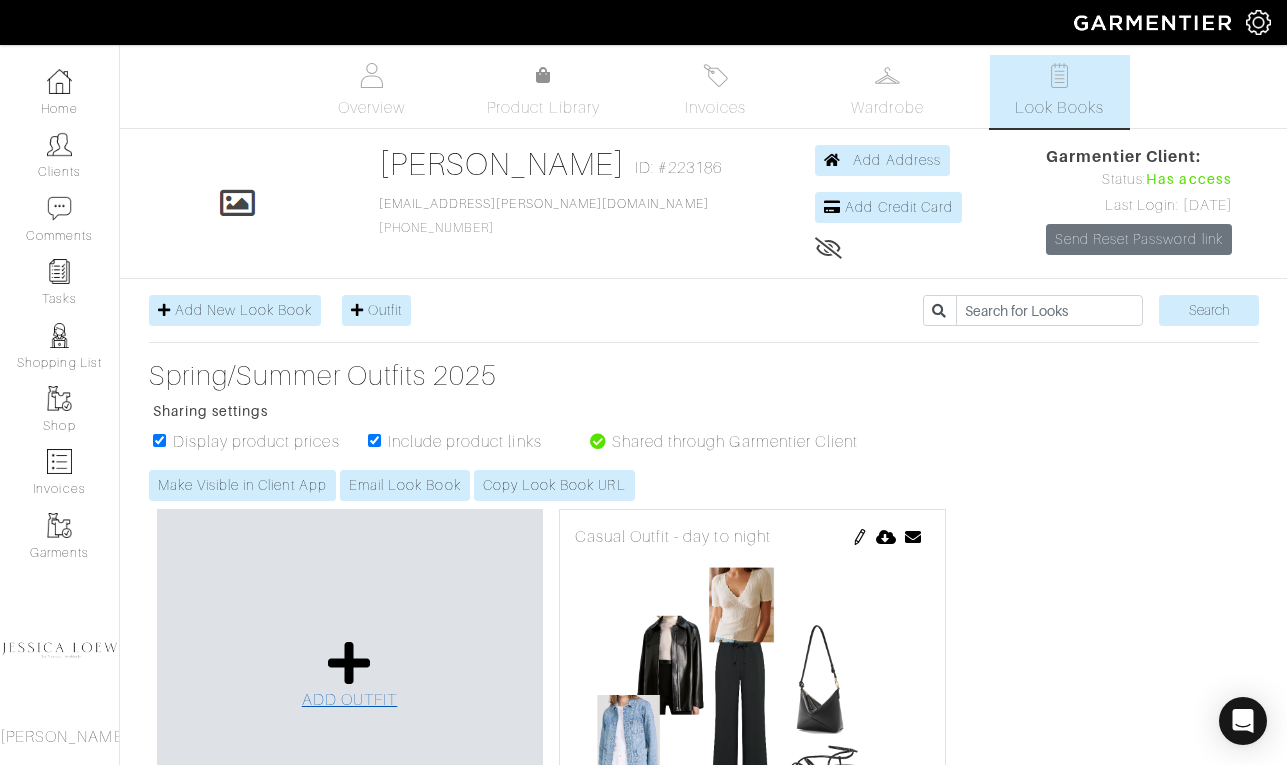 click at bounding box center [349, 663] 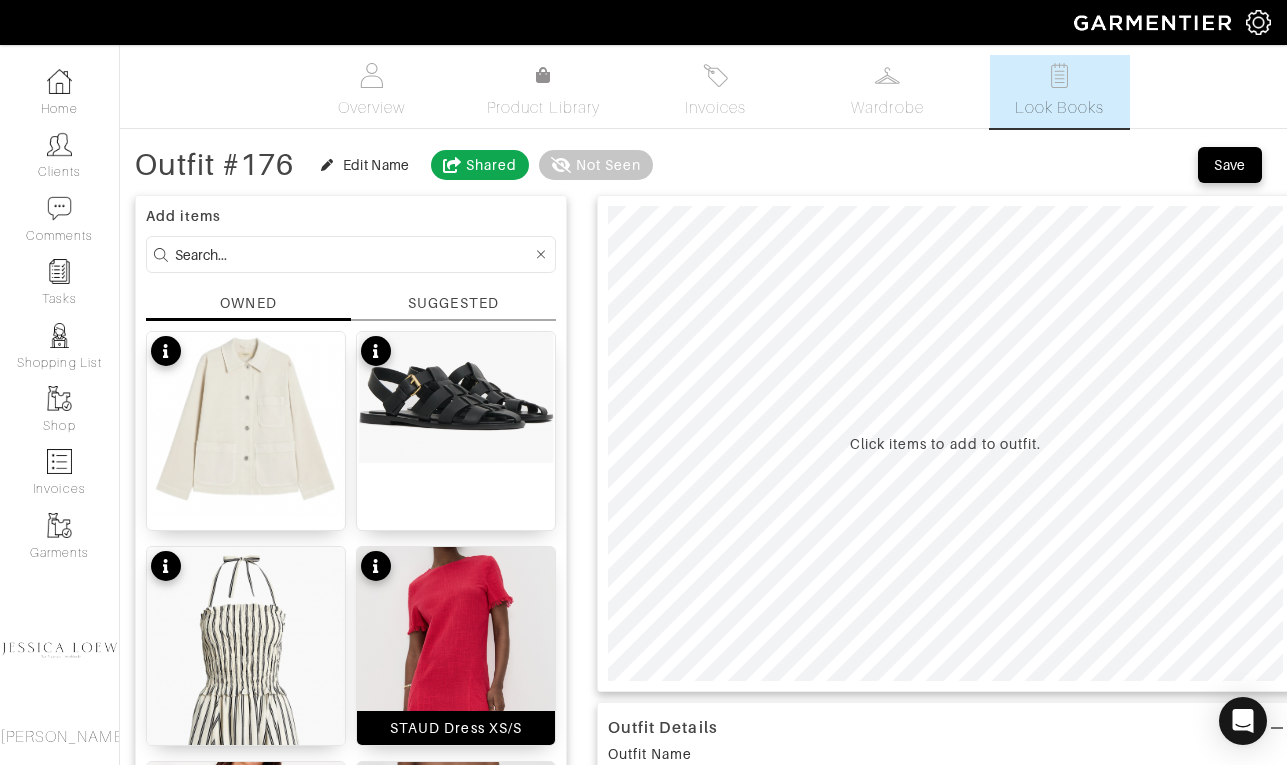 click at bounding box center (456, 735) 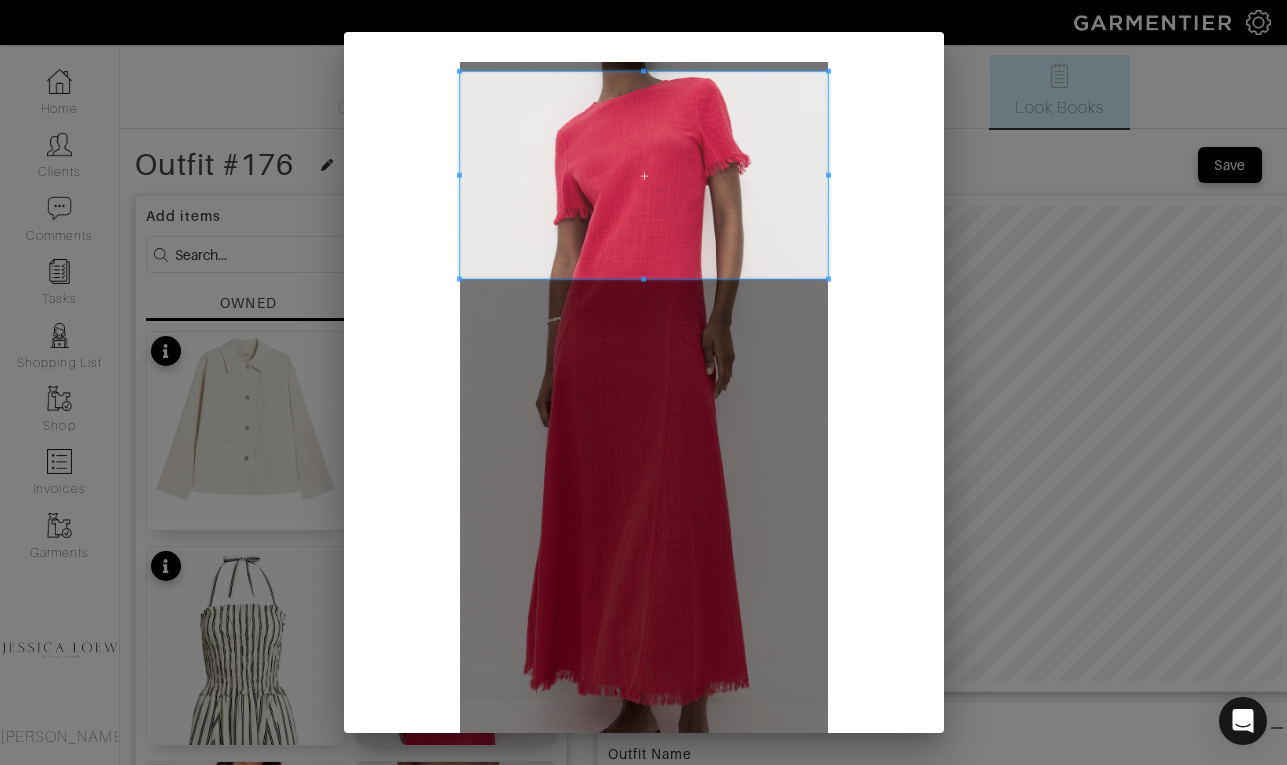 click at bounding box center (644, 175) 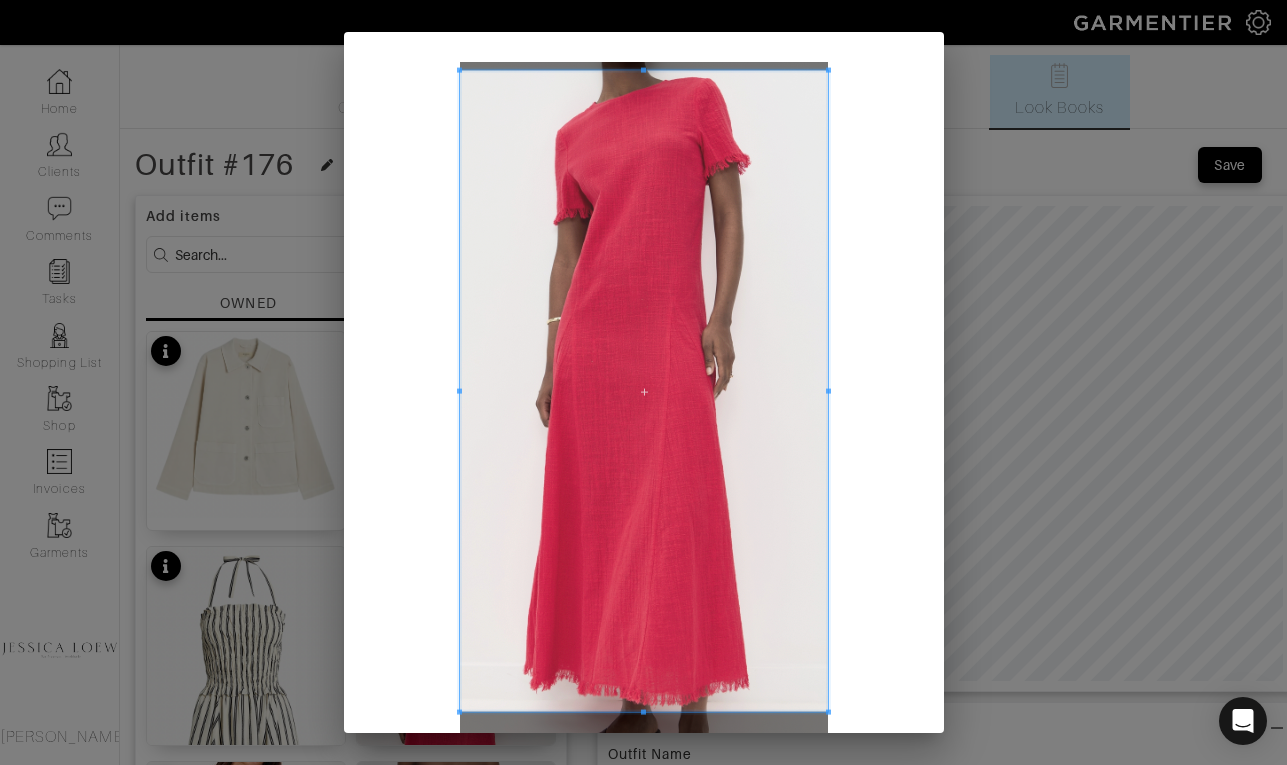 click at bounding box center (644, 391) 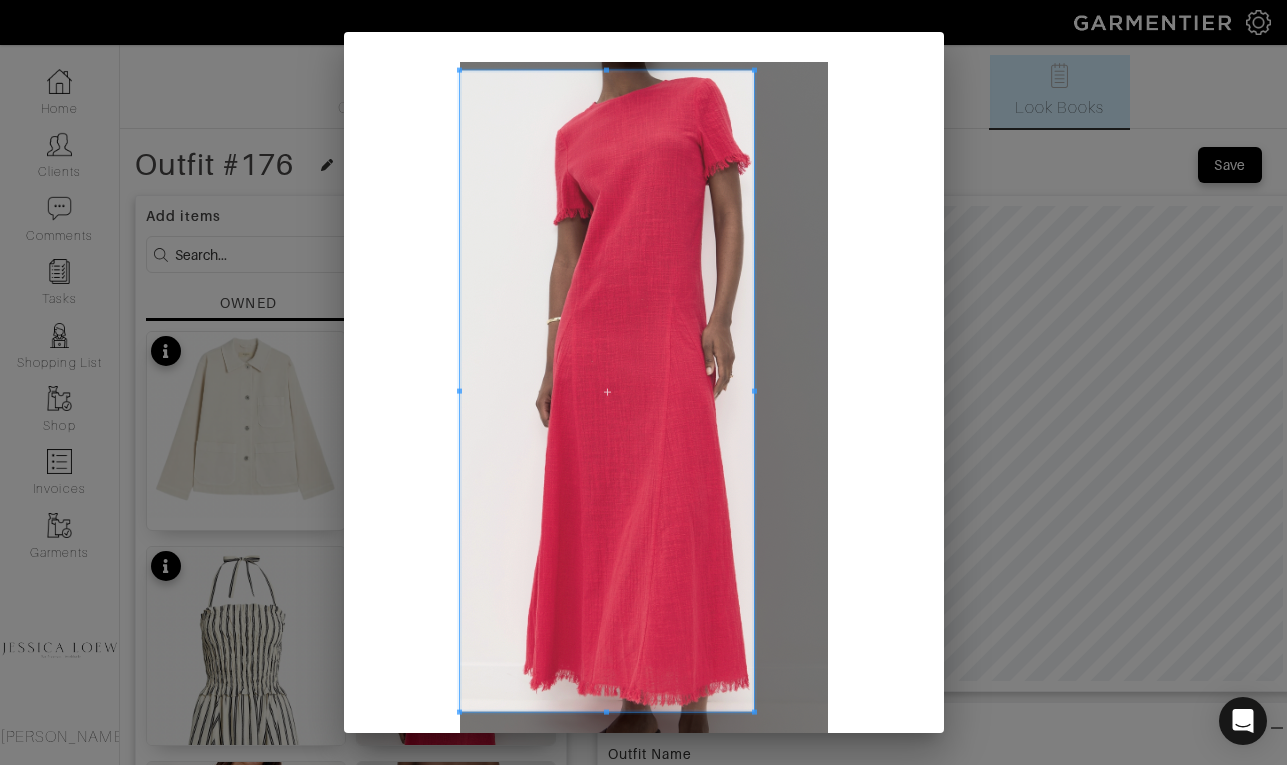 click at bounding box center (607, 391) 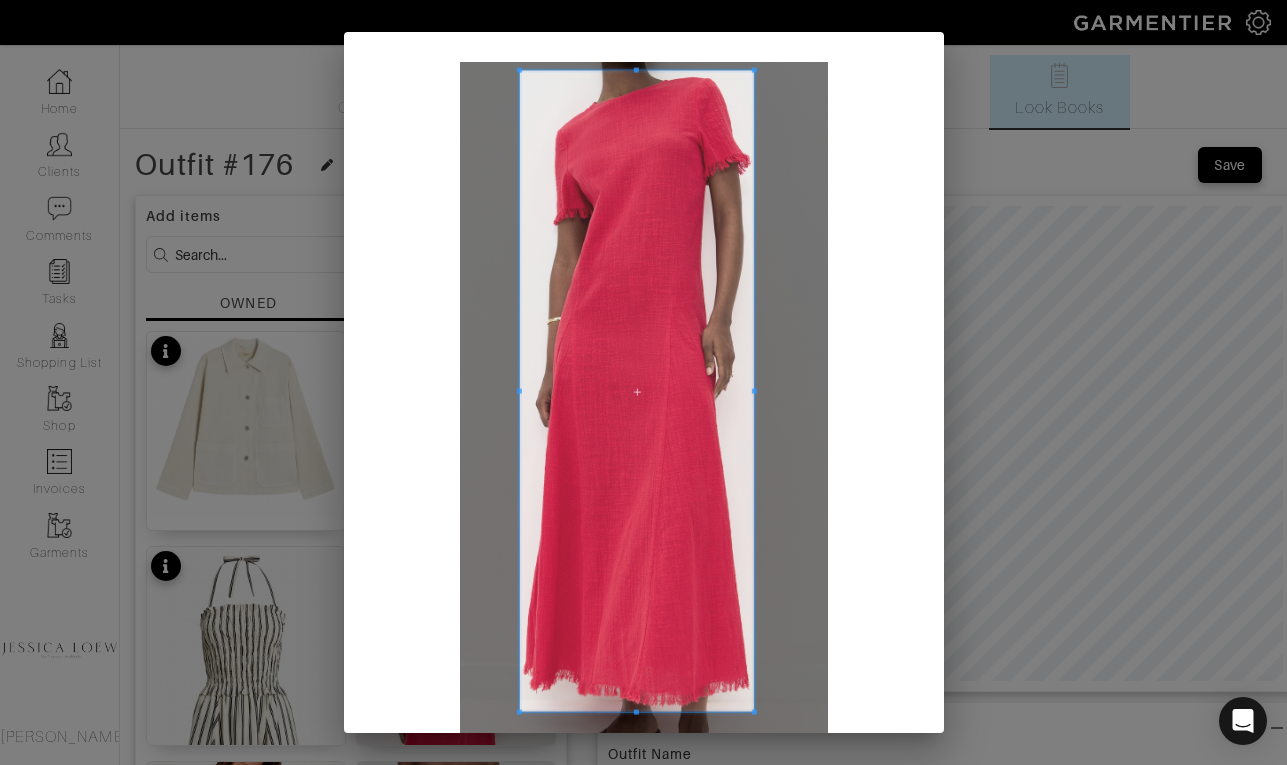 click at bounding box center (636, 391) 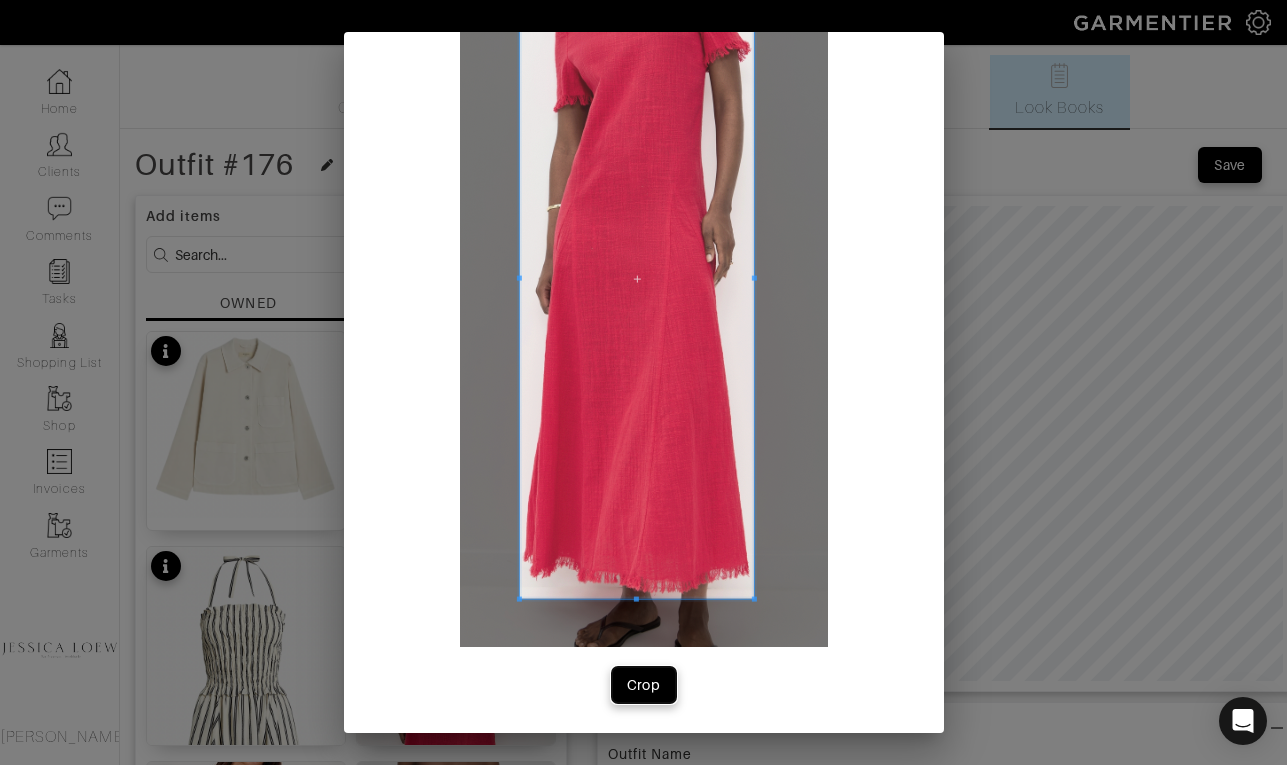 click on "Crop" at bounding box center (644, 685) 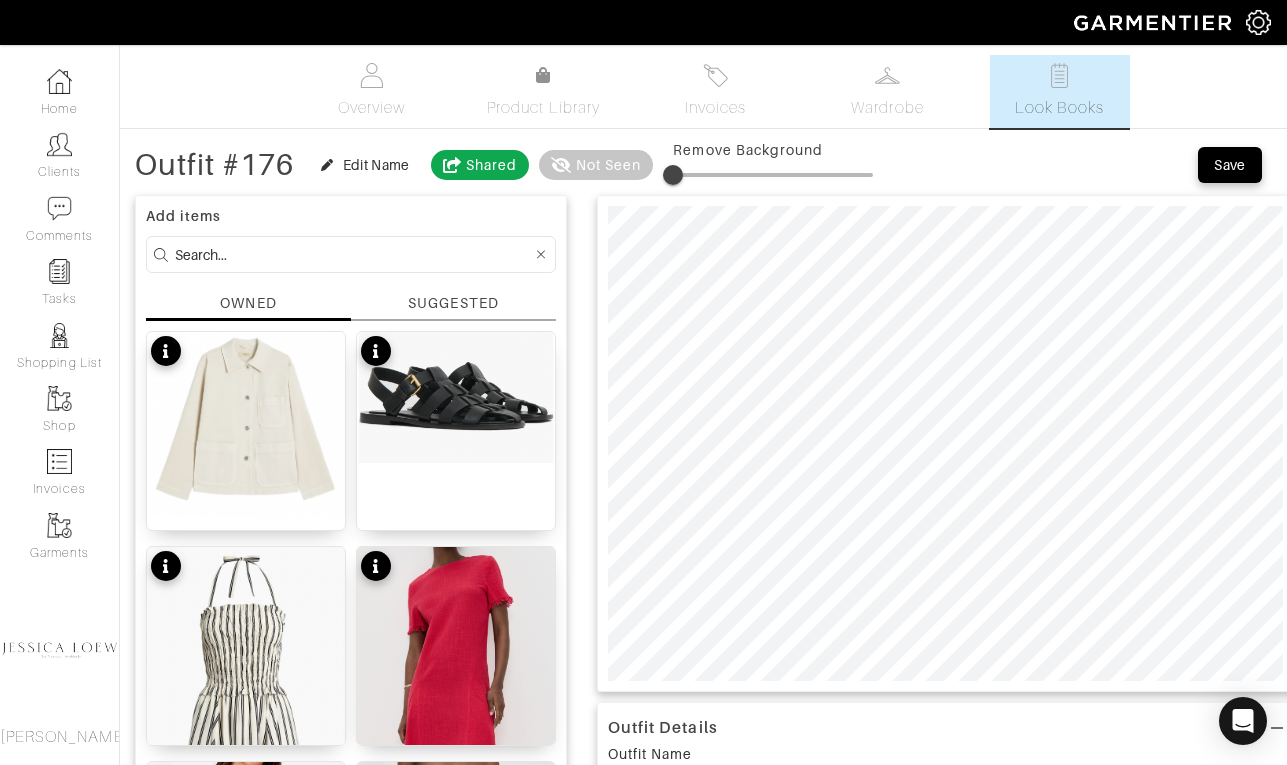 click at bounding box center (353, 254) 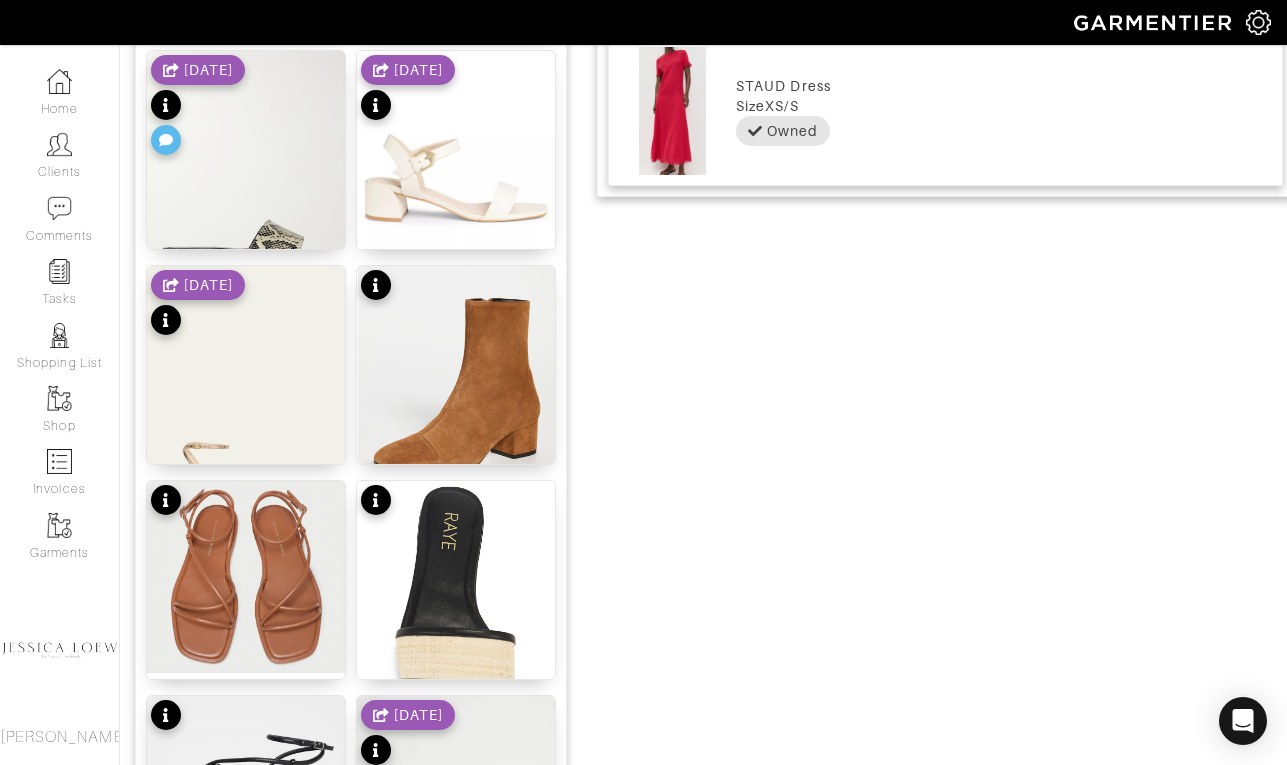 scroll, scrollTop: 936, scrollLeft: 0, axis: vertical 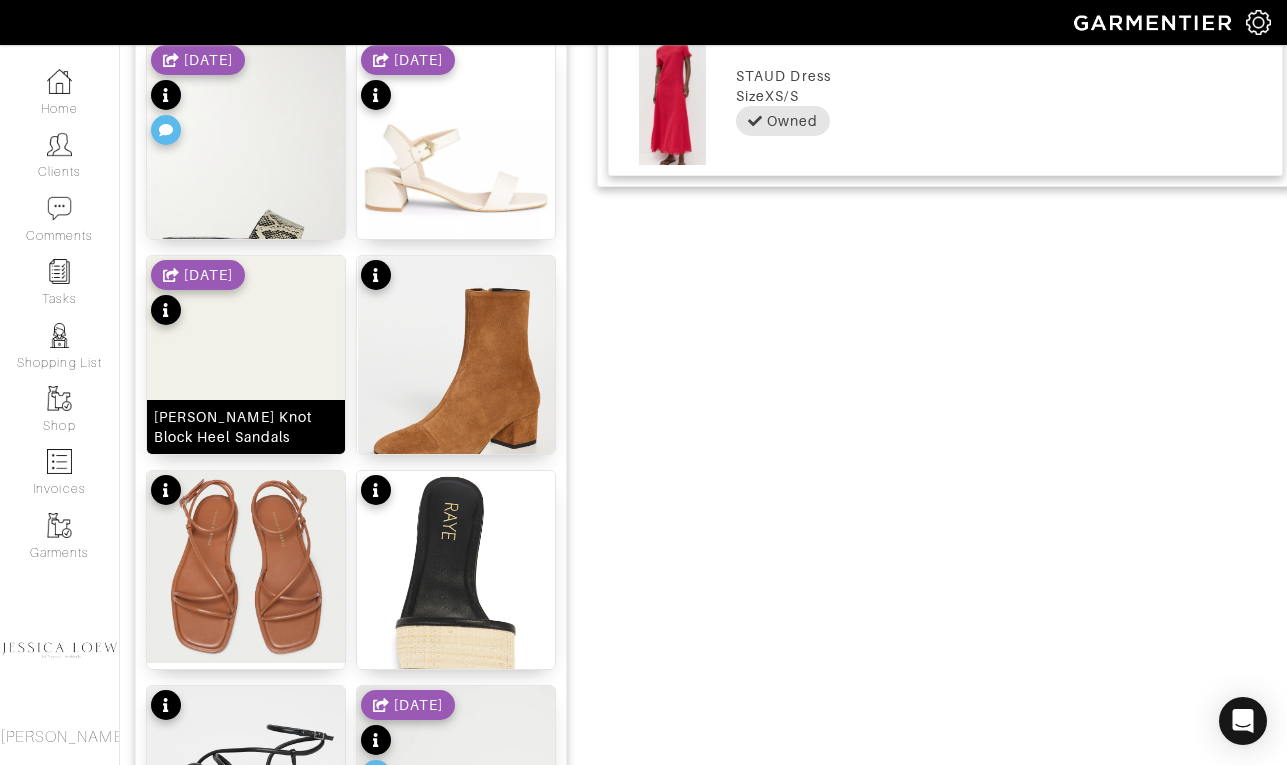click at bounding box center (246, 394) 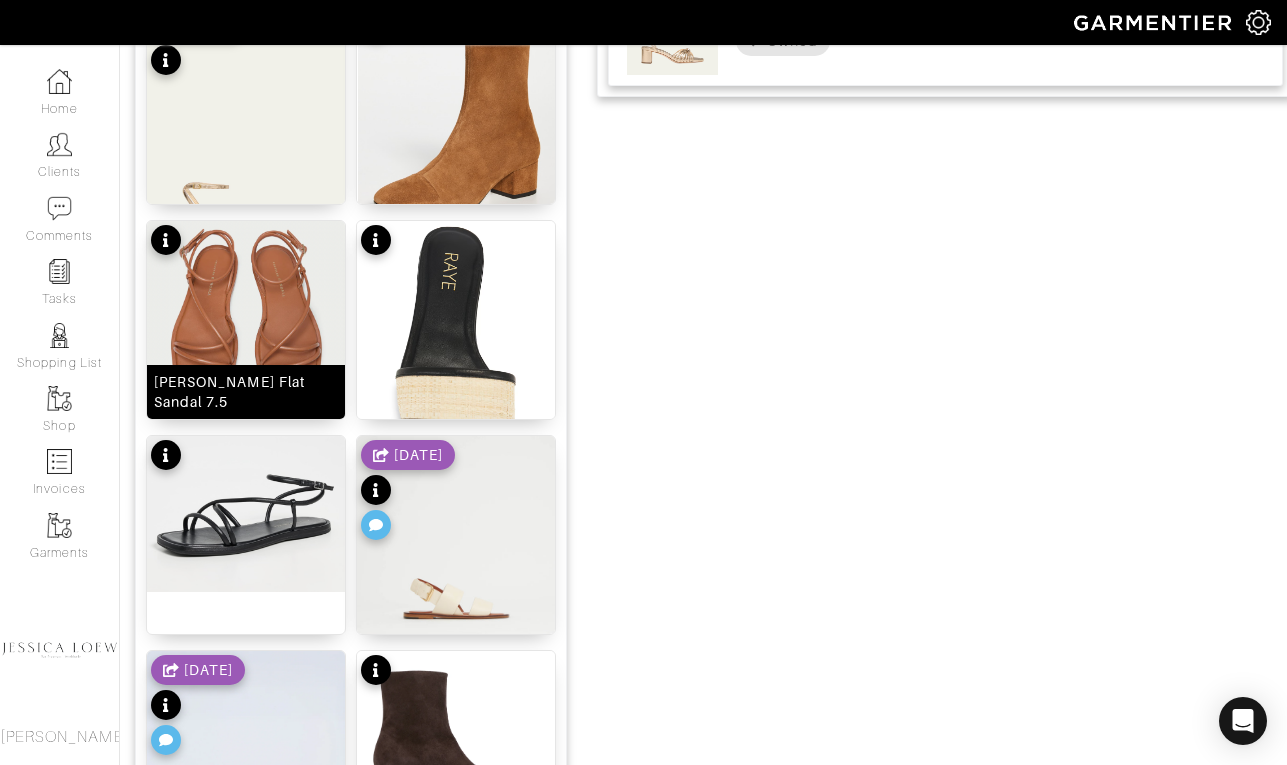 scroll, scrollTop: 1434, scrollLeft: 0, axis: vertical 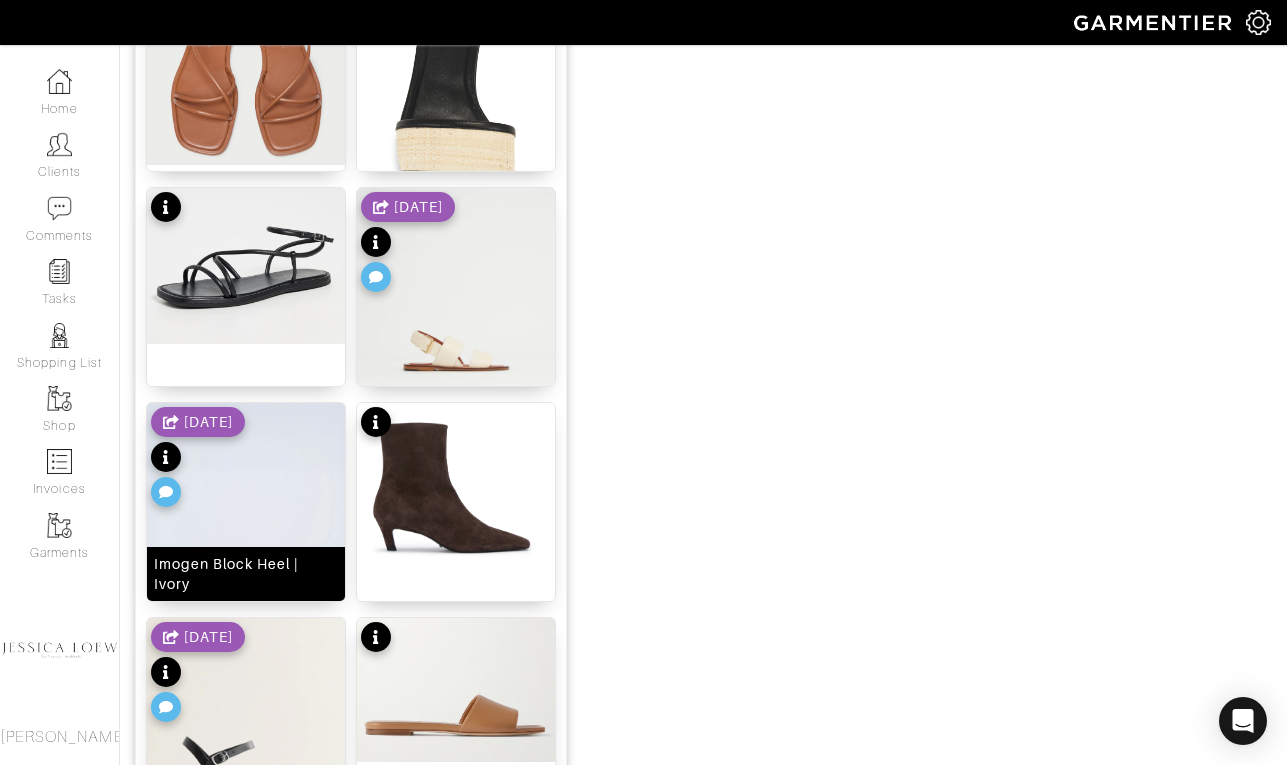 click at bounding box center (246, 535) 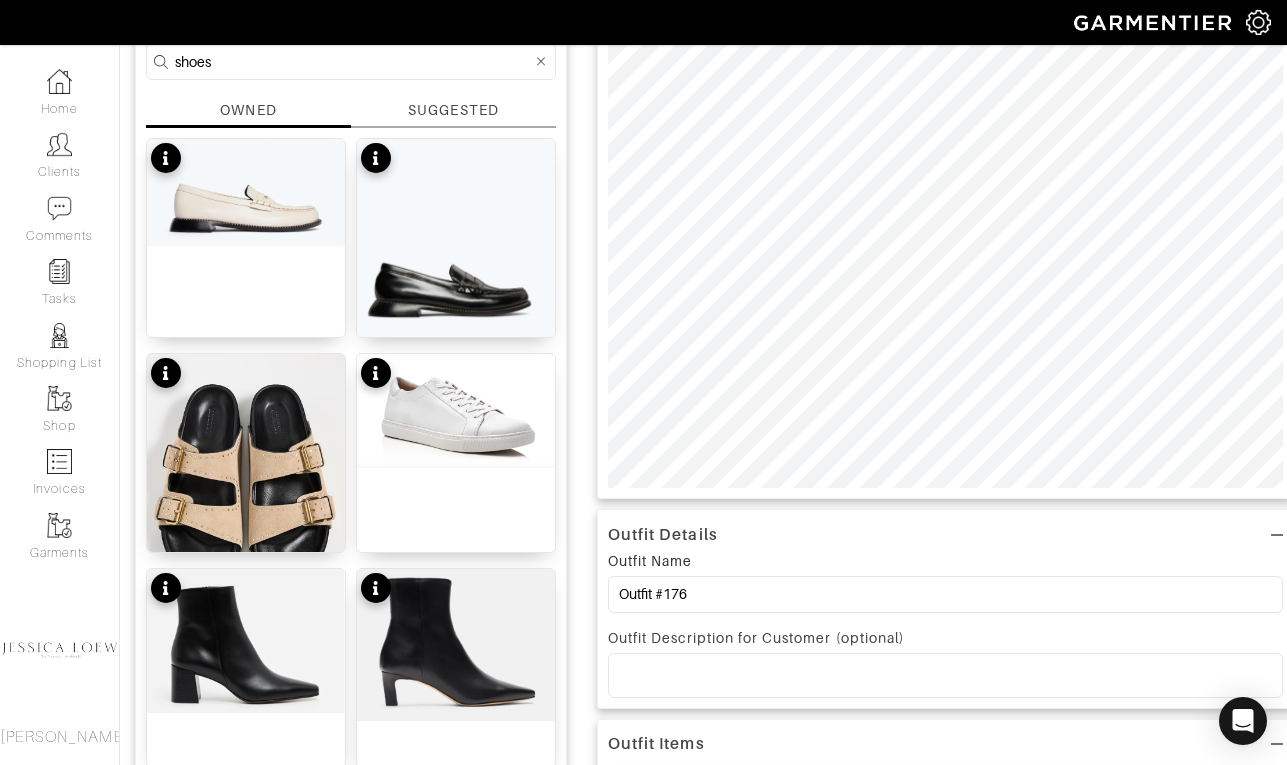 scroll, scrollTop: 0, scrollLeft: 0, axis: both 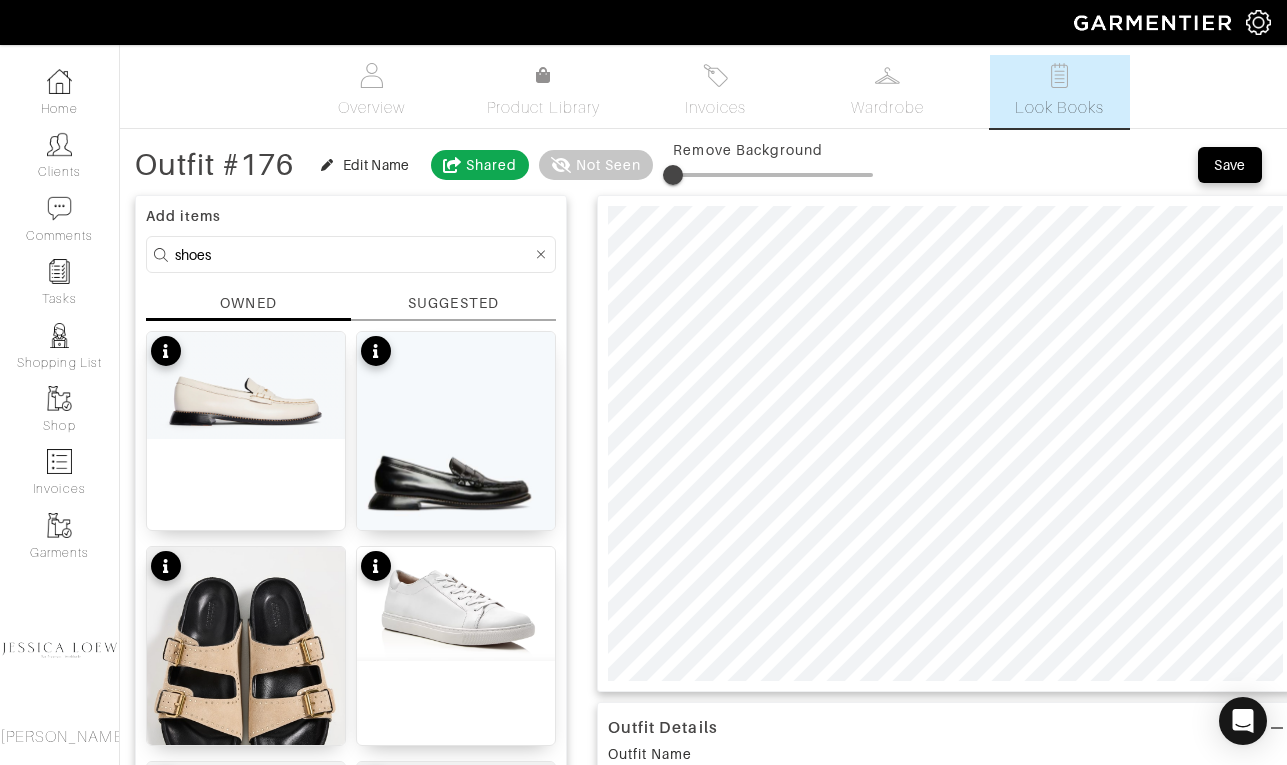 click on "shoes" at bounding box center (353, 254) 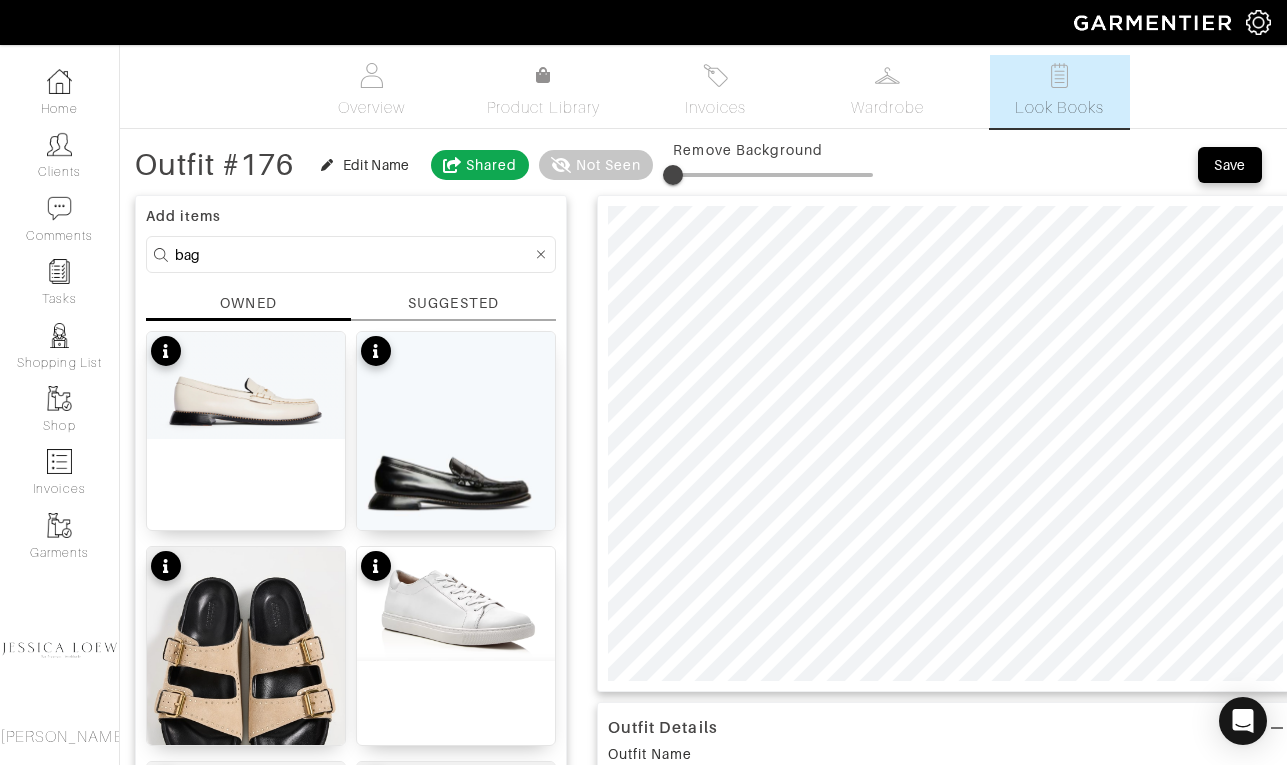 type on "bag" 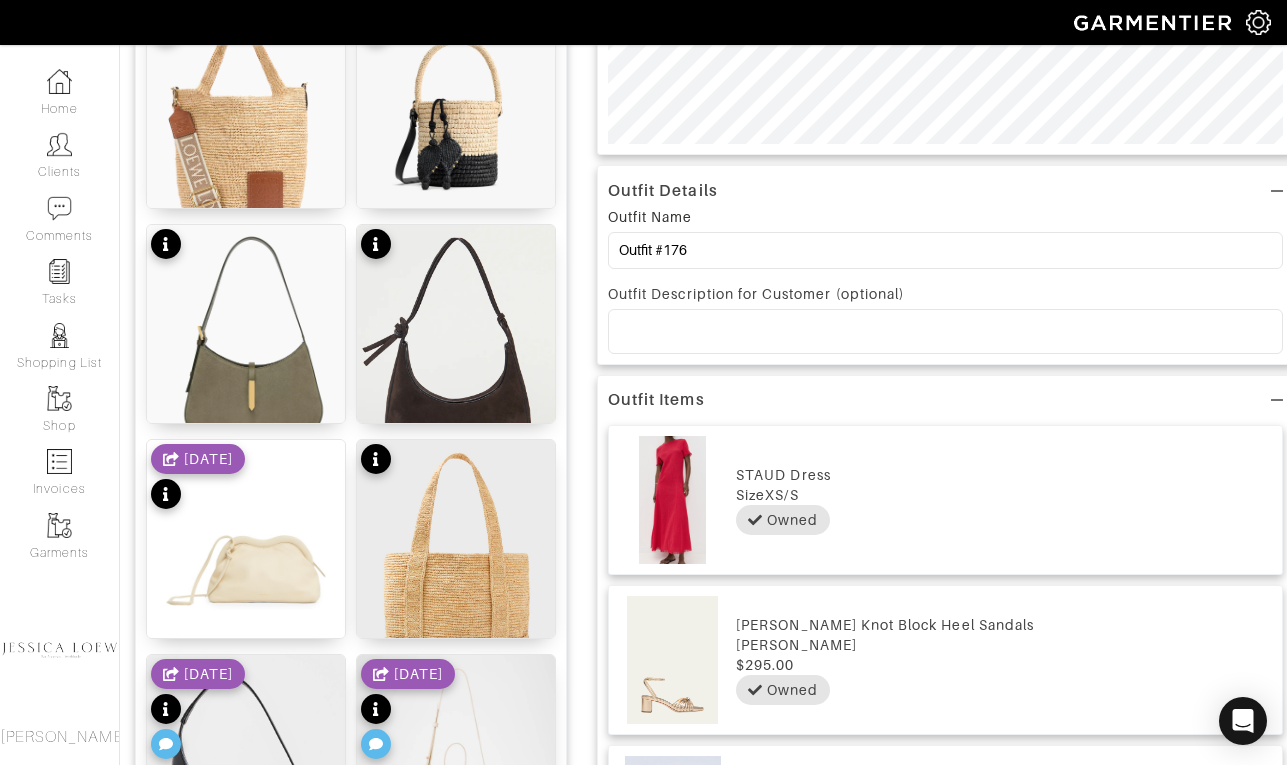 scroll, scrollTop: 539, scrollLeft: 0, axis: vertical 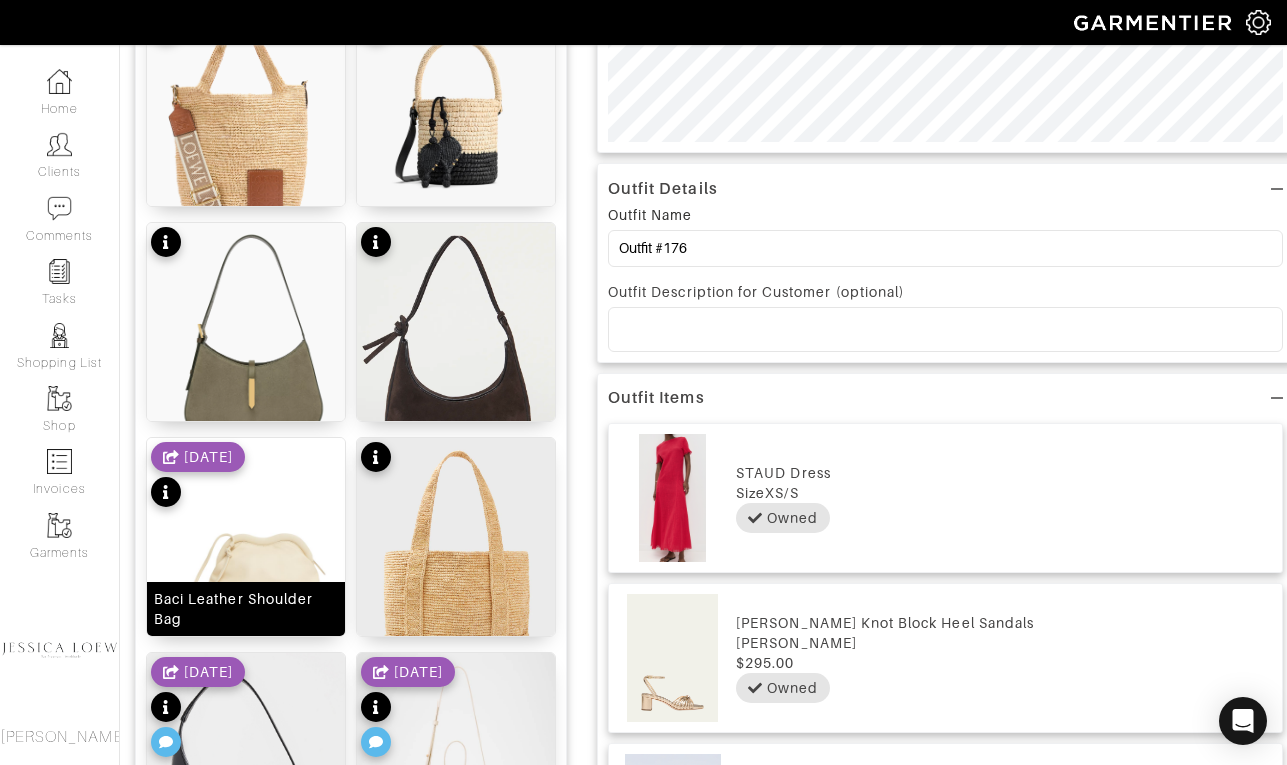 click at bounding box center [246, 570] 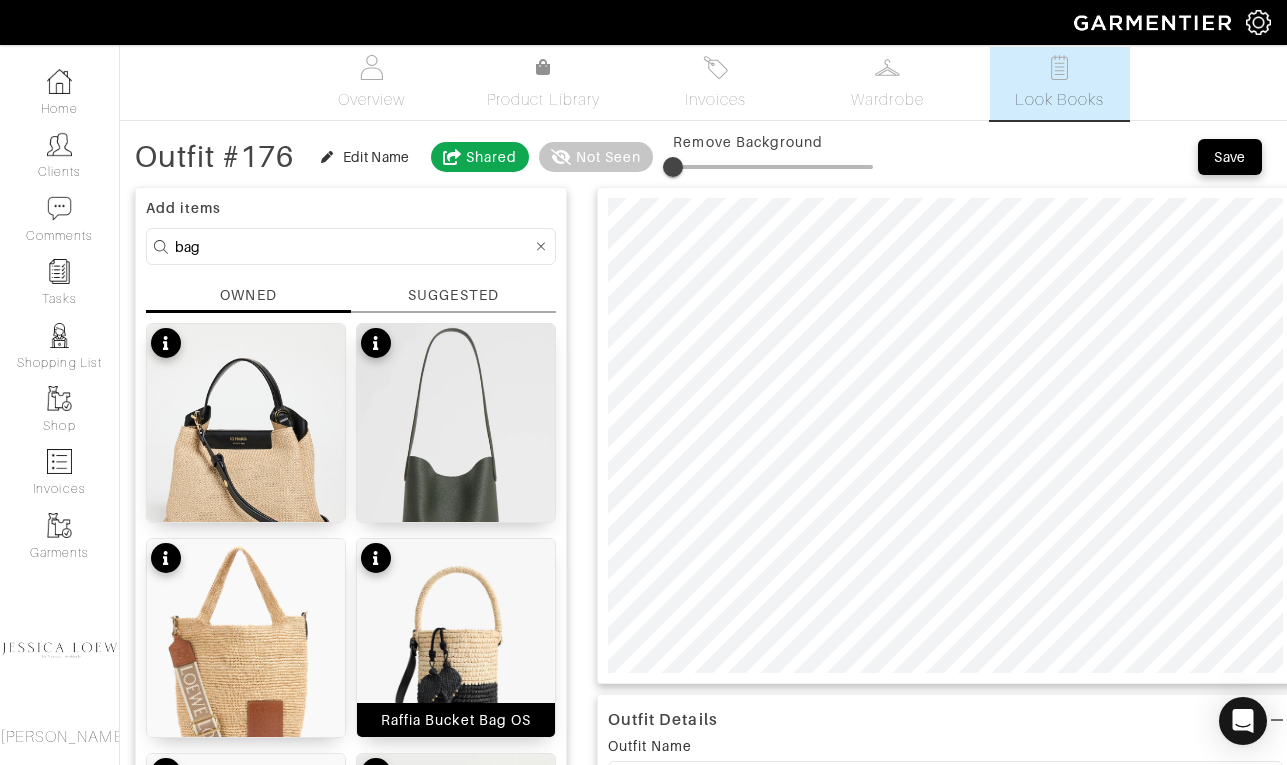 scroll, scrollTop: 0, scrollLeft: 0, axis: both 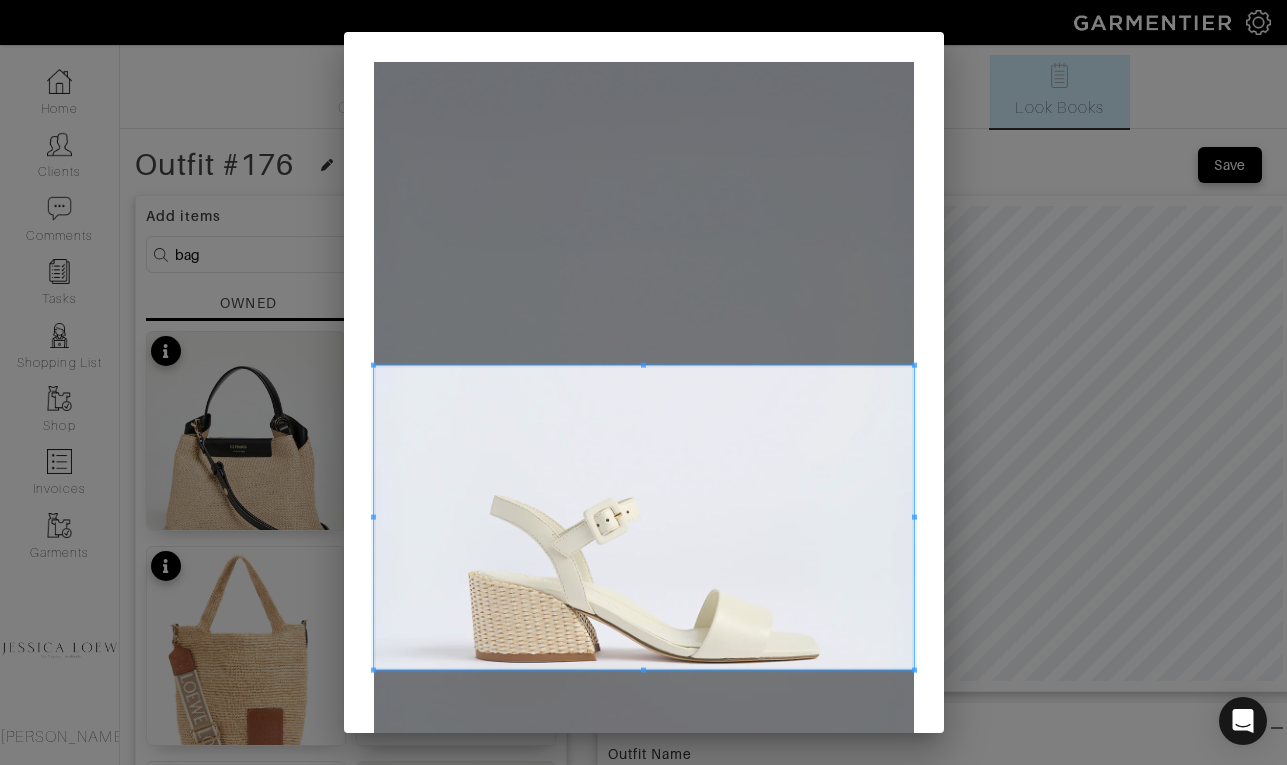 click at bounding box center (644, 518) 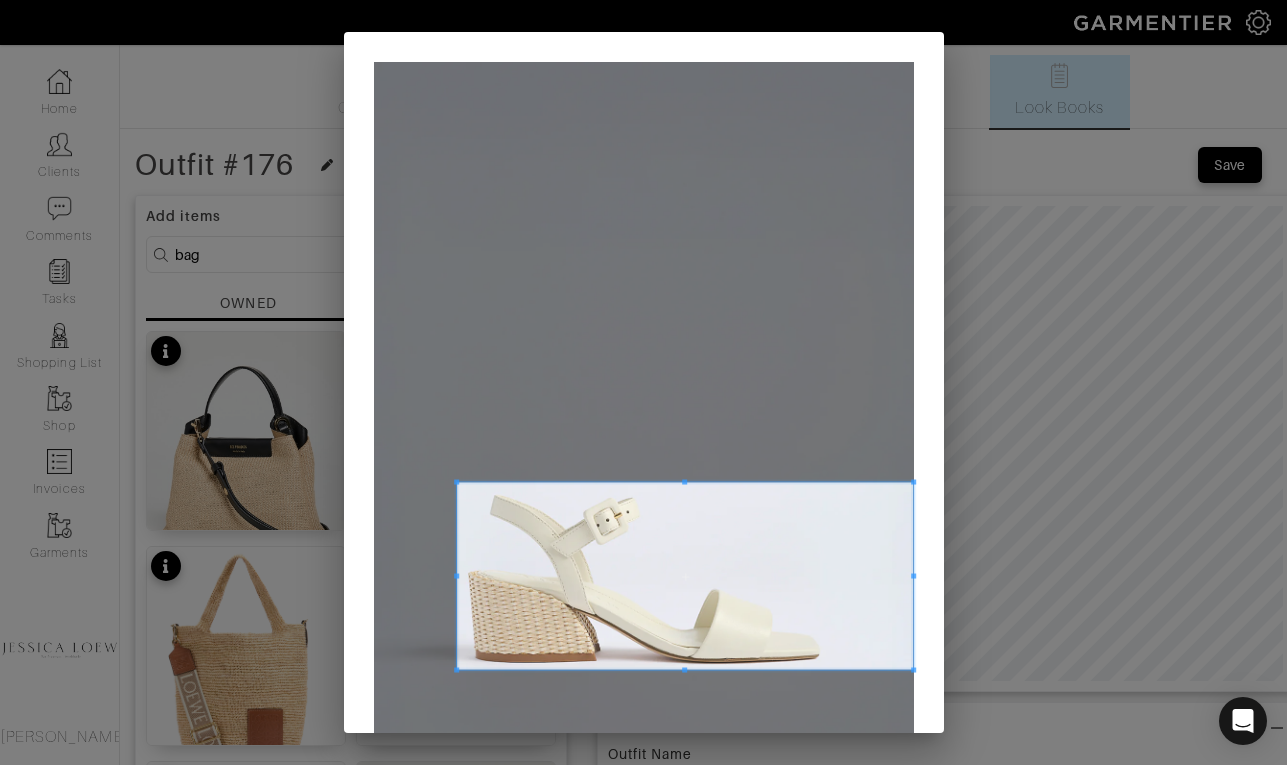 click at bounding box center (456, 482) 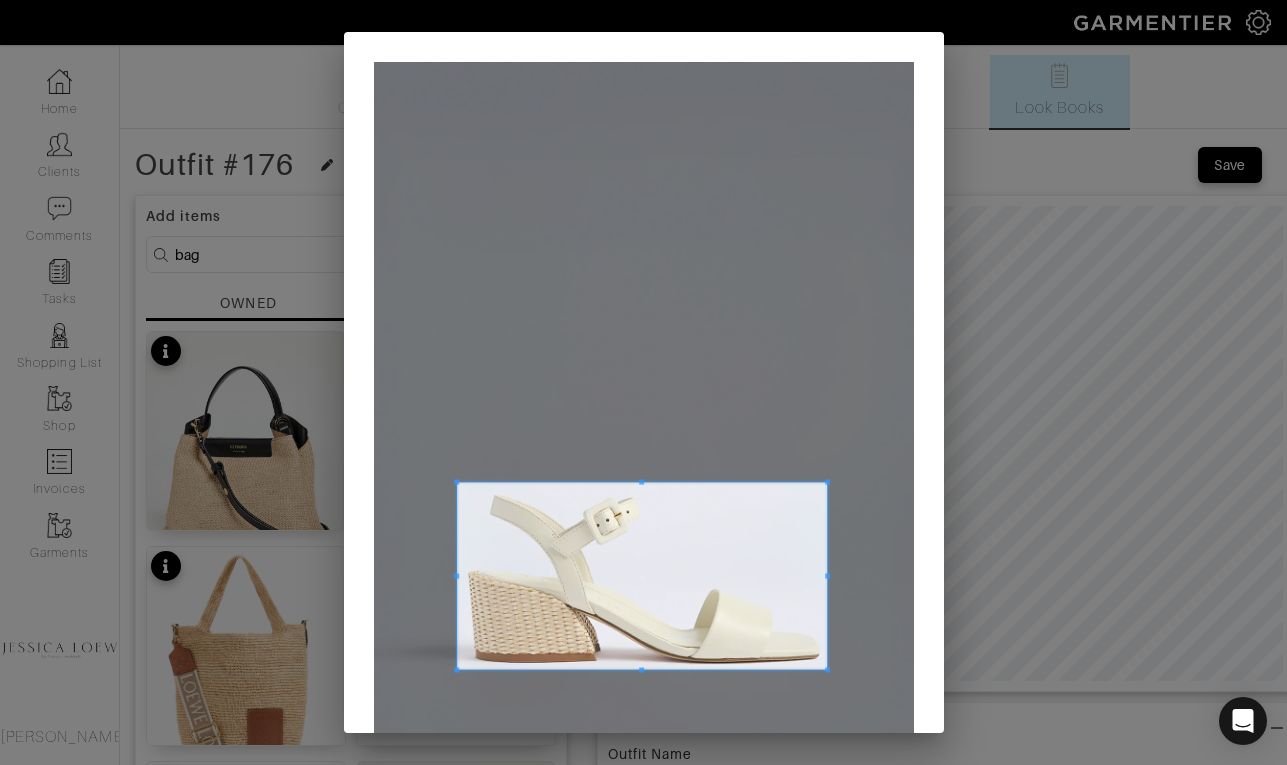 click at bounding box center (642, 576) 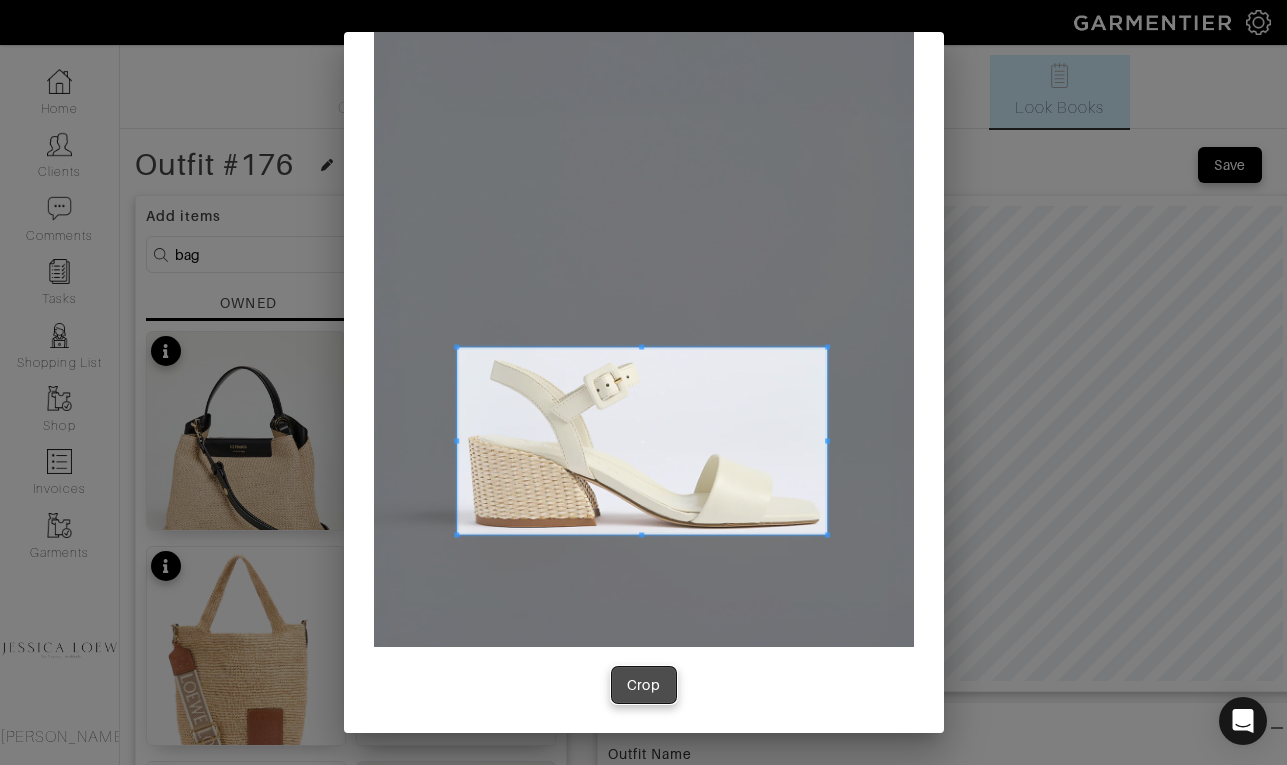 click on "Crop" at bounding box center [644, 685] 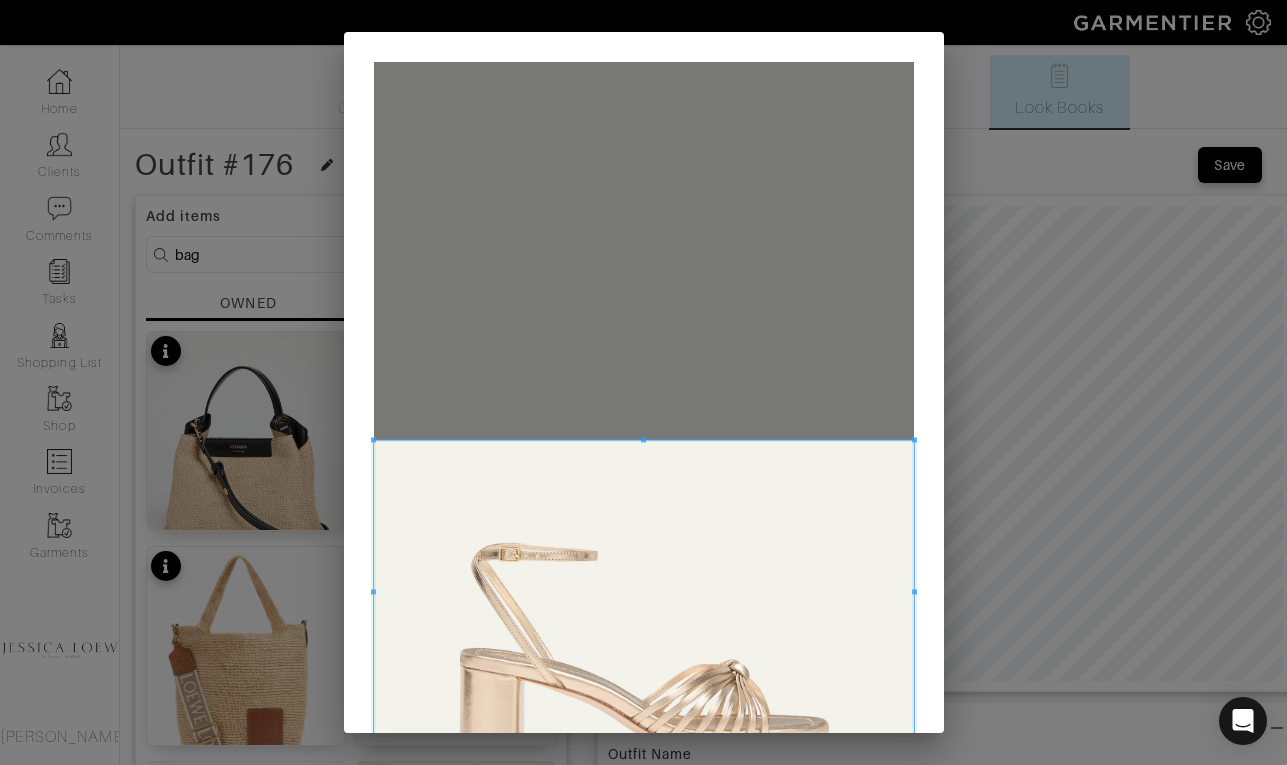 click at bounding box center [644, 592] 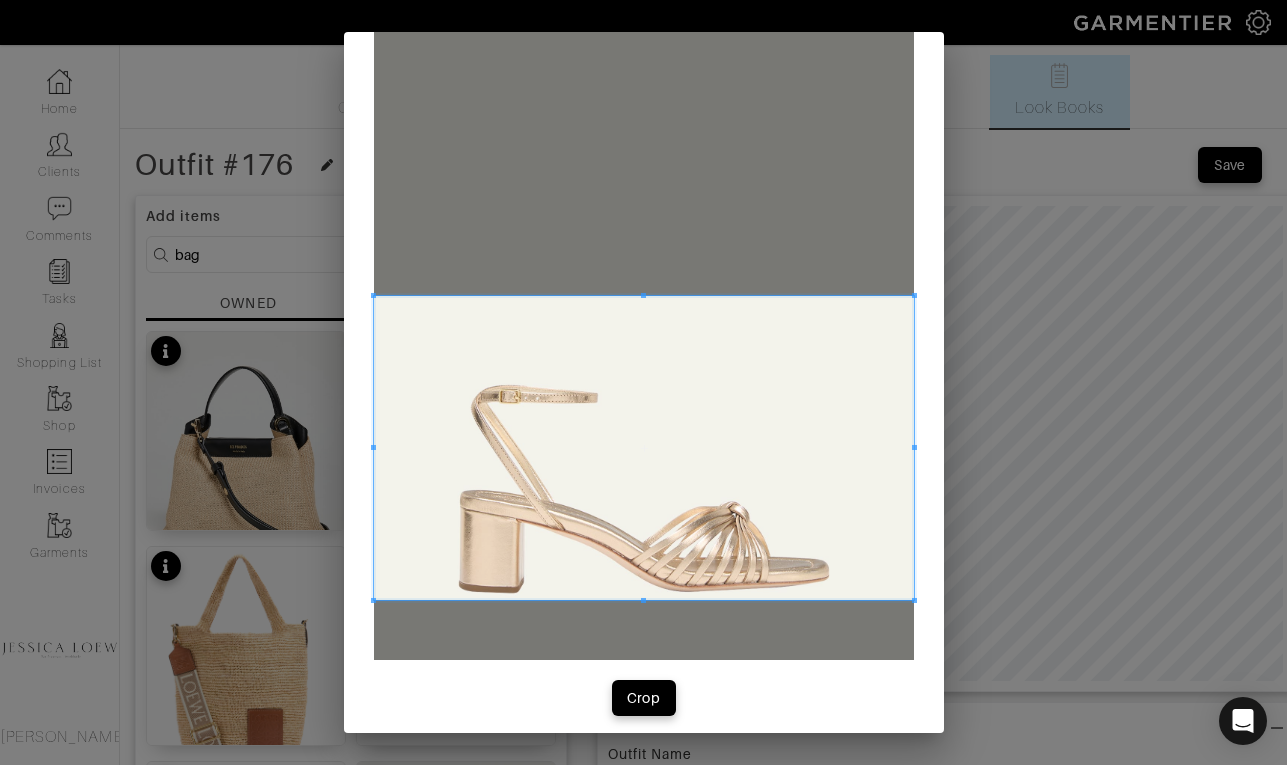 click at bounding box center [644, 448] 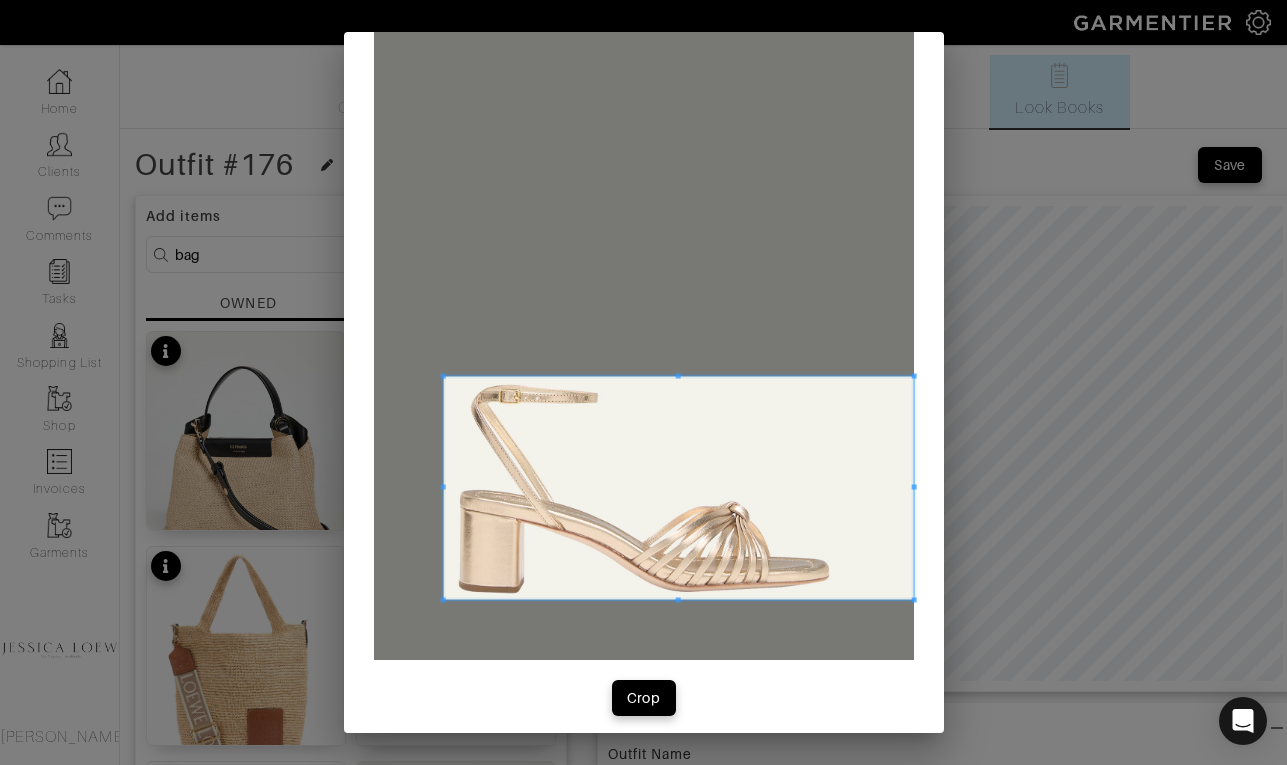 click at bounding box center [442, 376] 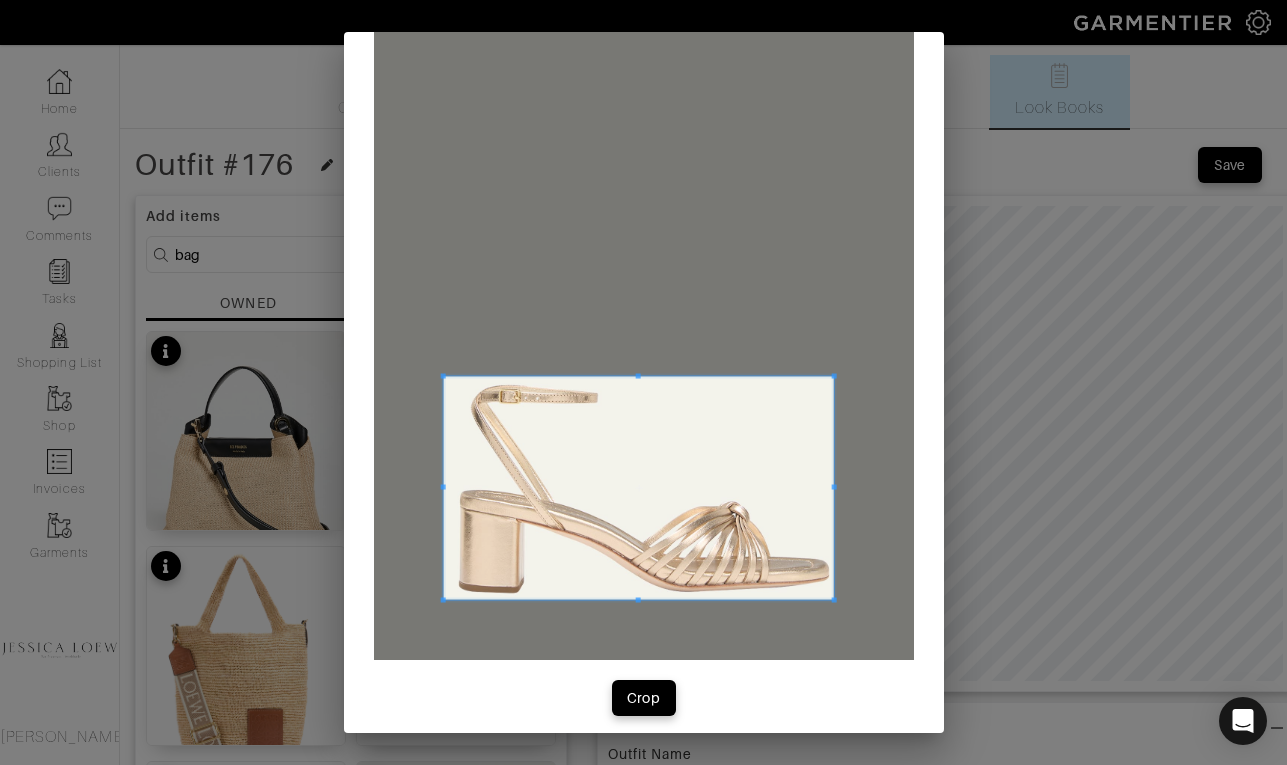click at bounding box center (834, 487) 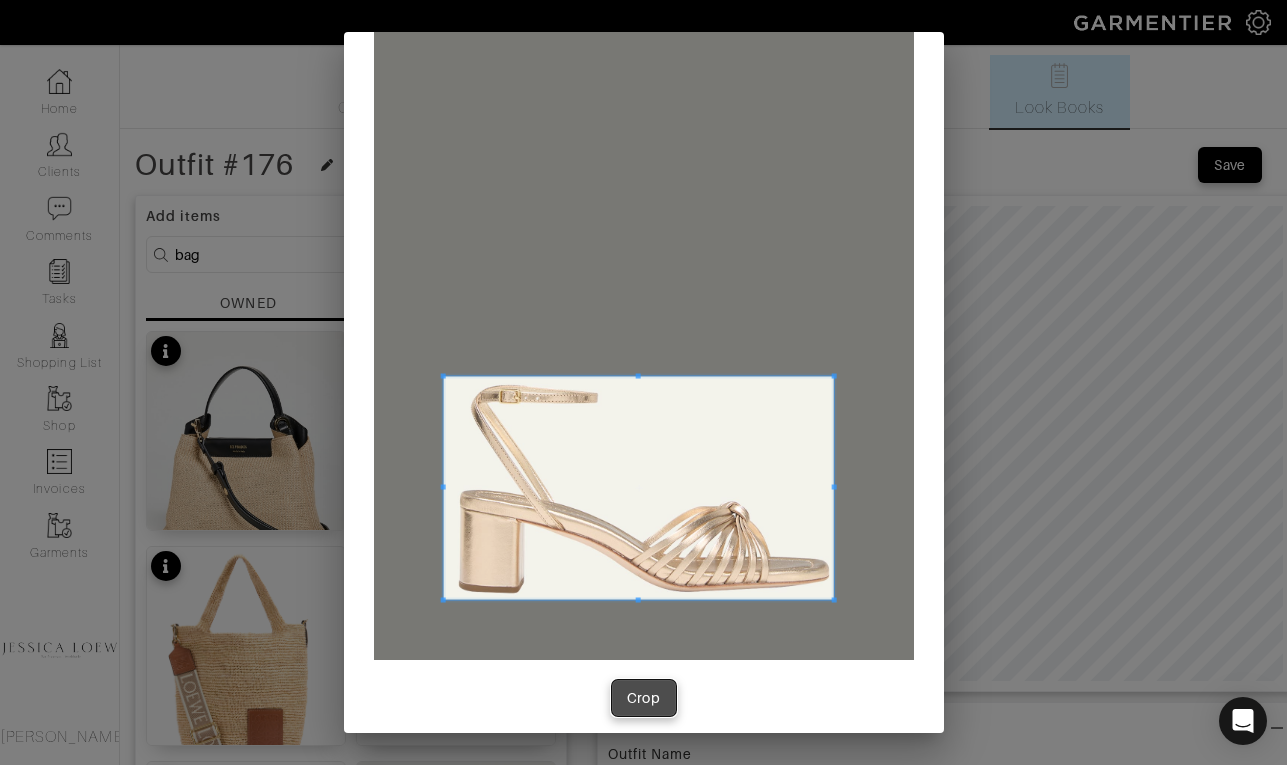 click on "Crop" at bounding box center (644, 698) 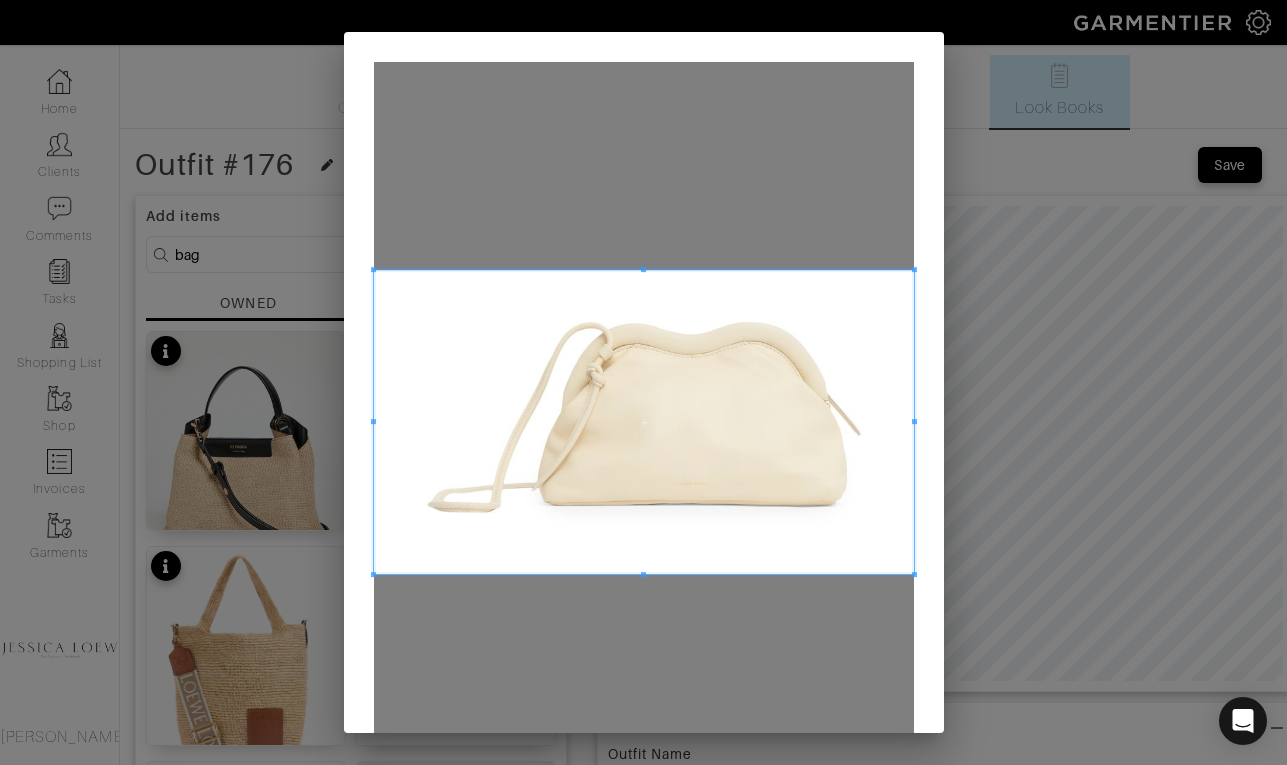 click at bounding box center (643, 574) 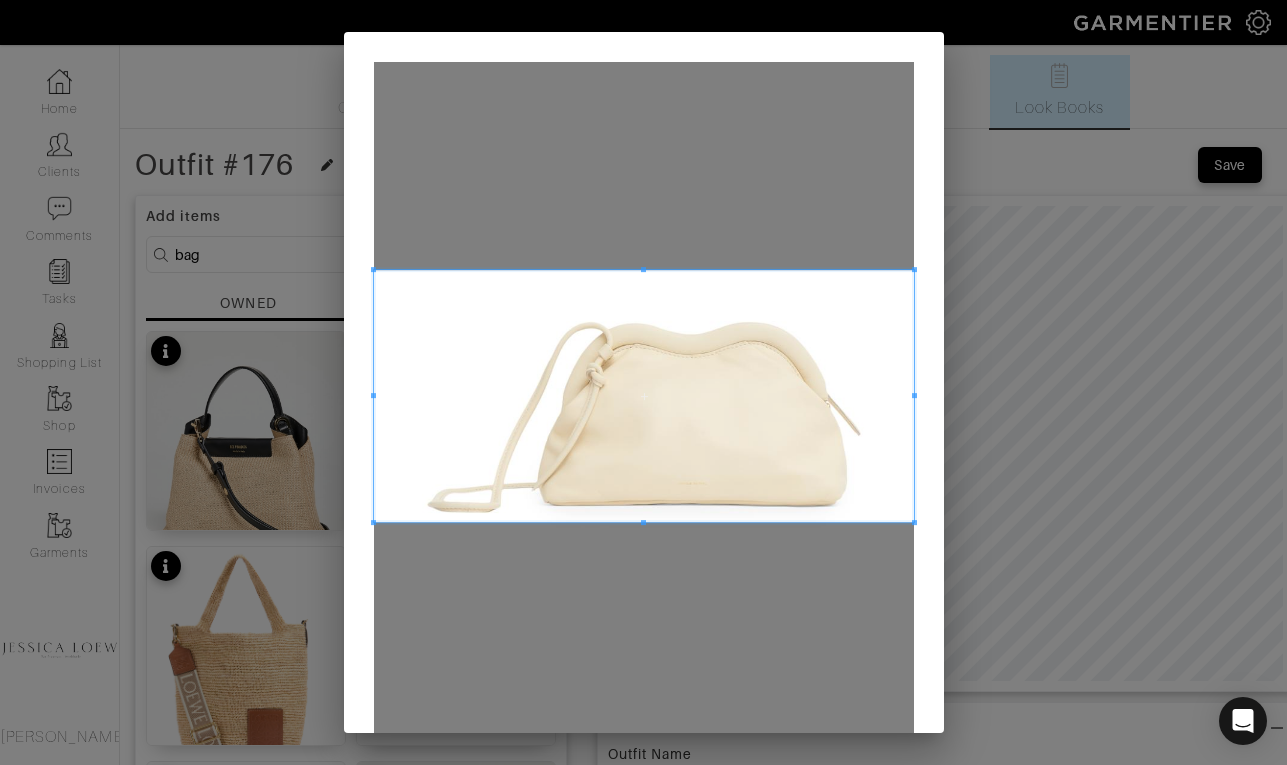 click at bounding box center [644, 396] 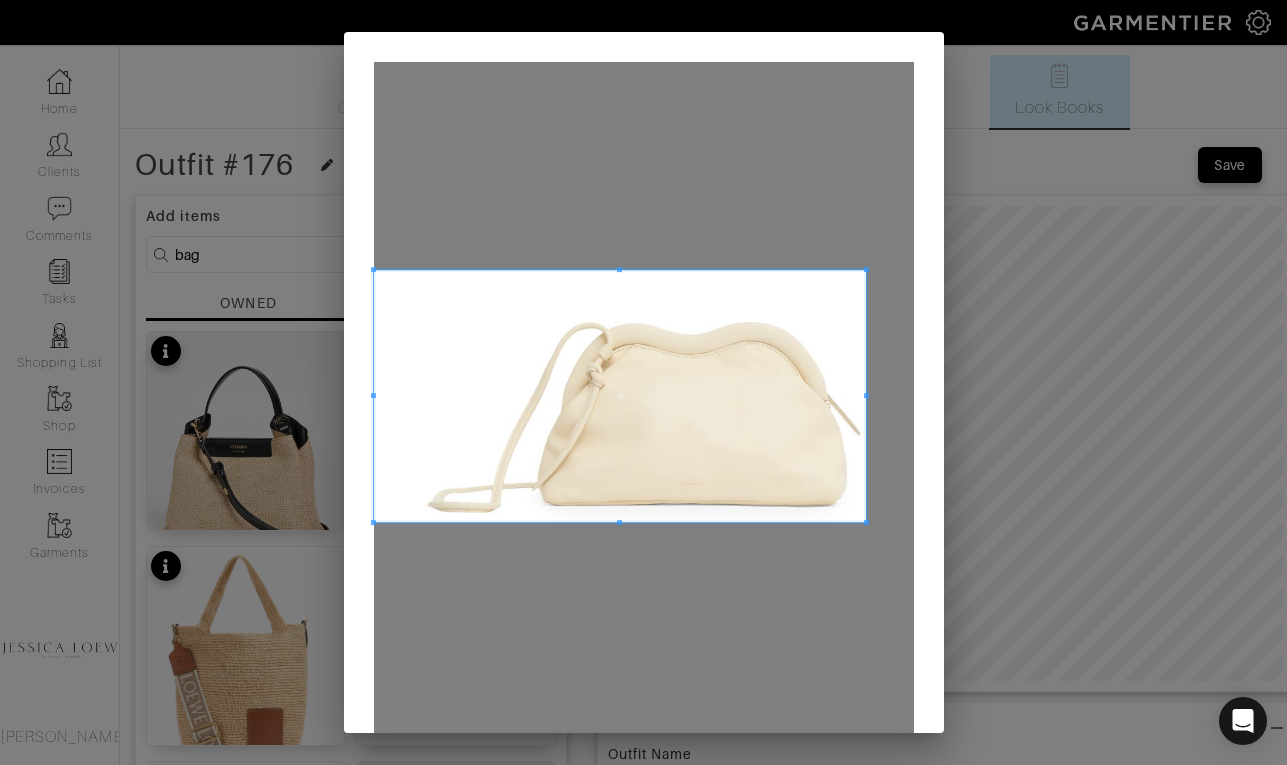 click at bounding box center [620, 396] 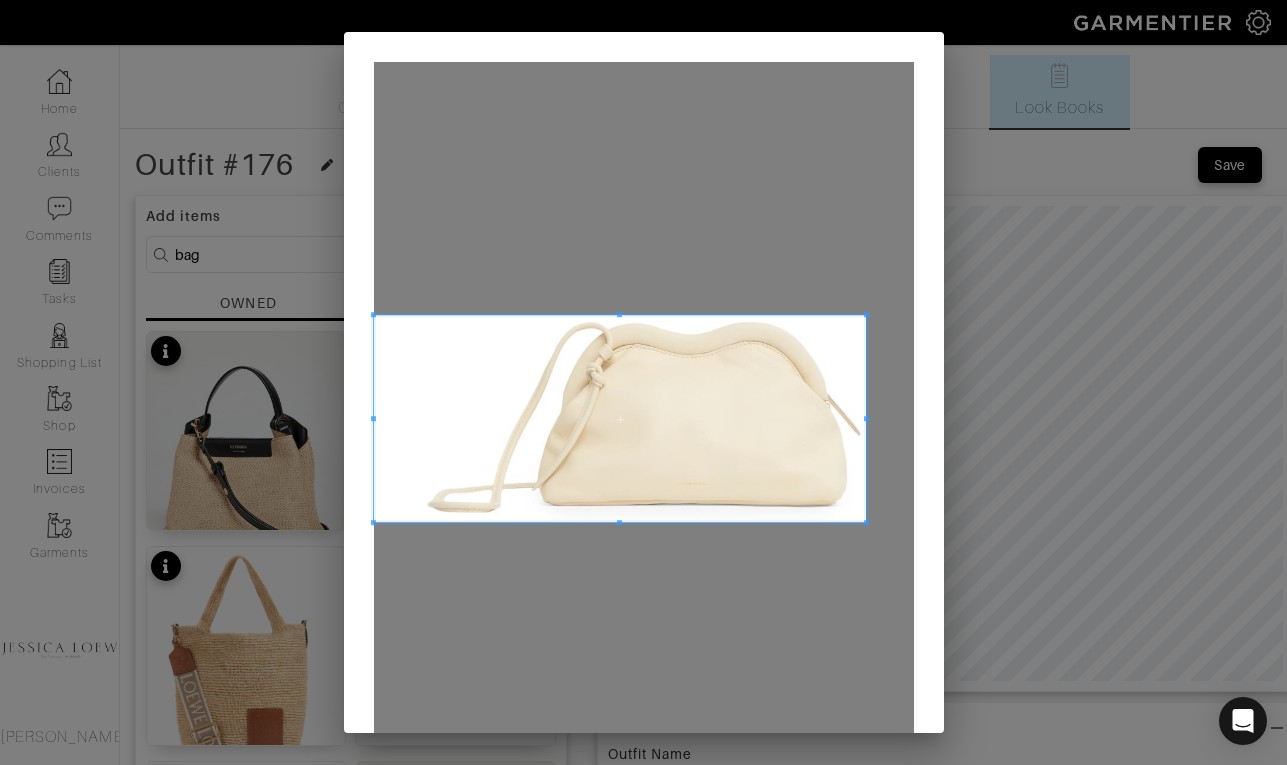 click at bounding box center [620, 418] 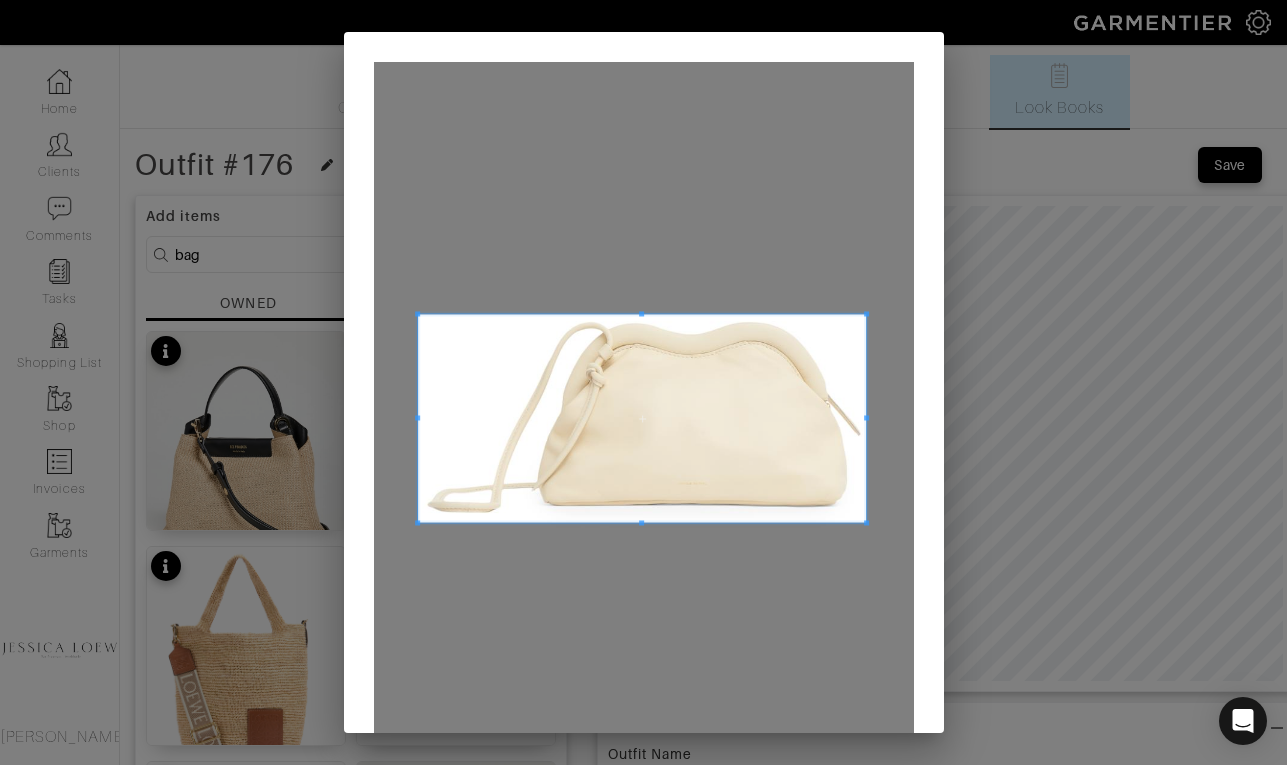 click at bounding box center [417, 417] 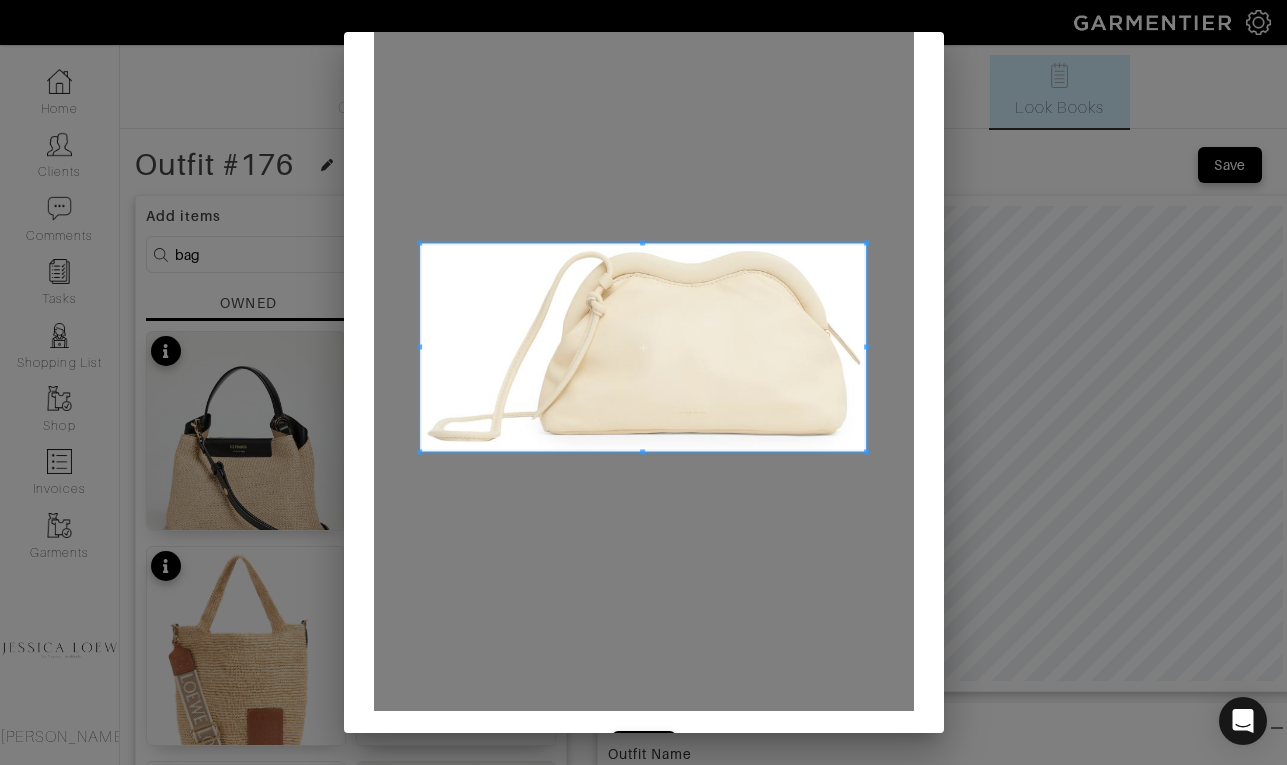 scroll, scrollTop: 135, scrollLeft: 0, axis: vertical 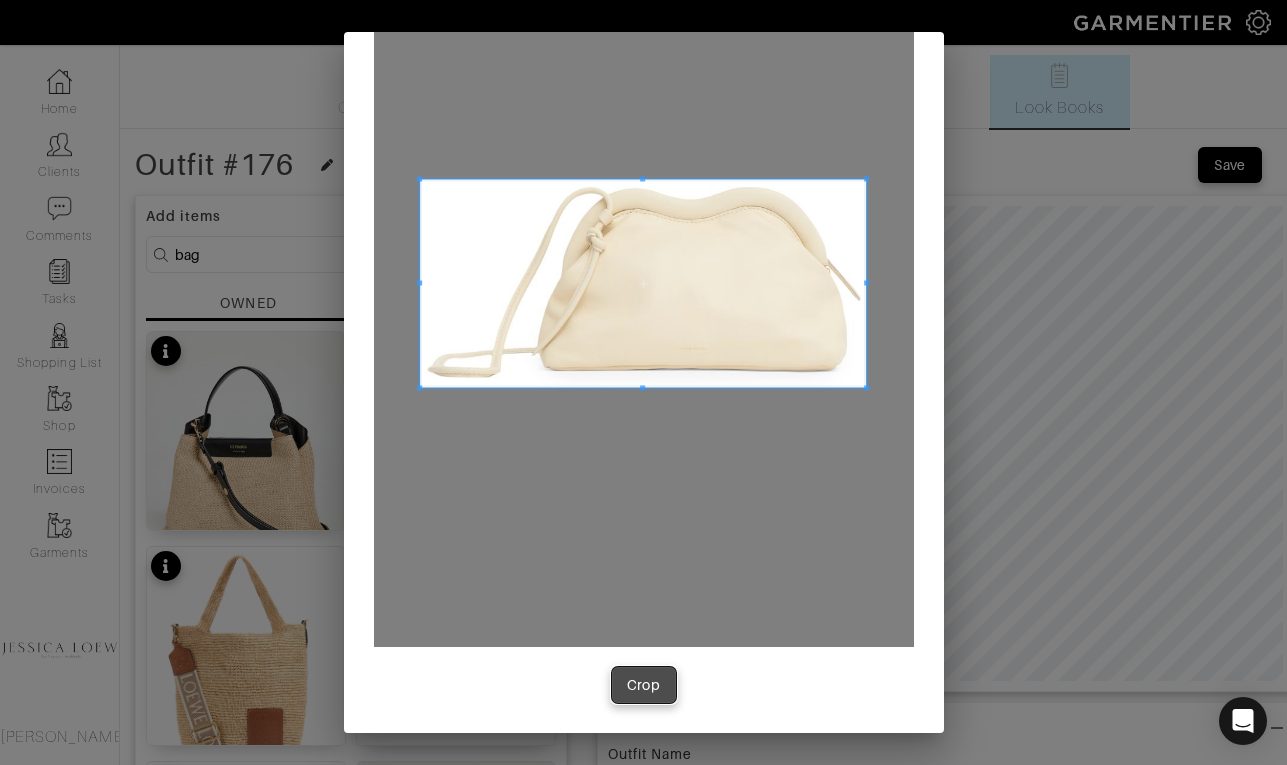 click on "Crop" at bounding box center (644, 685) 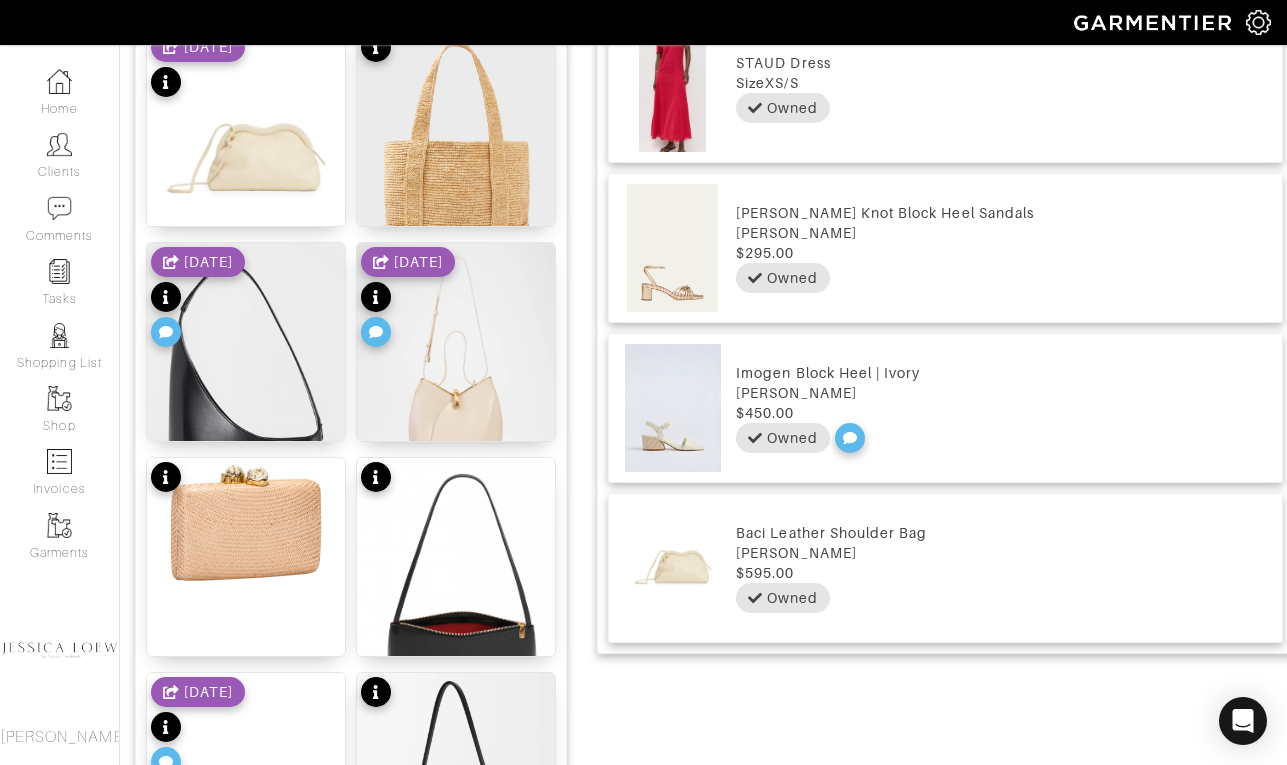 scroll, scrollTop: 1269, scrollLeft: 0, axis: vertical 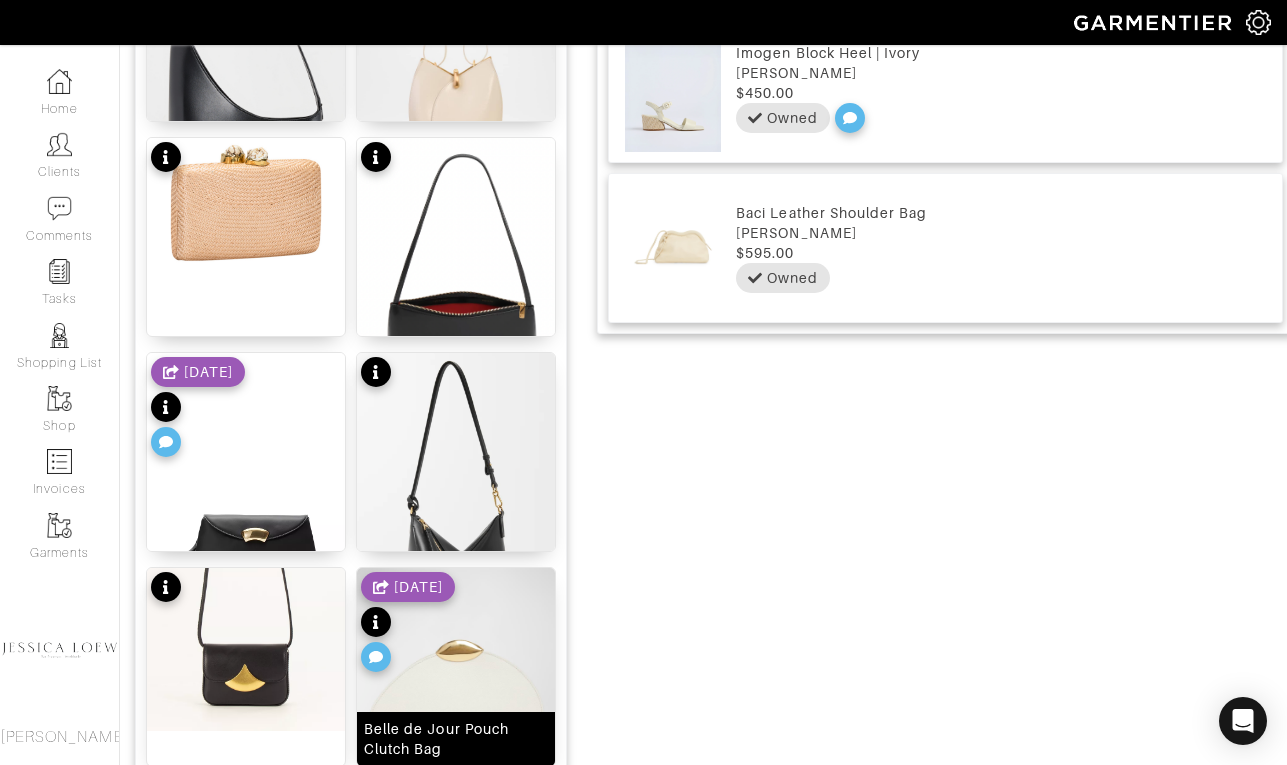 click at bounding box center [456, 692] 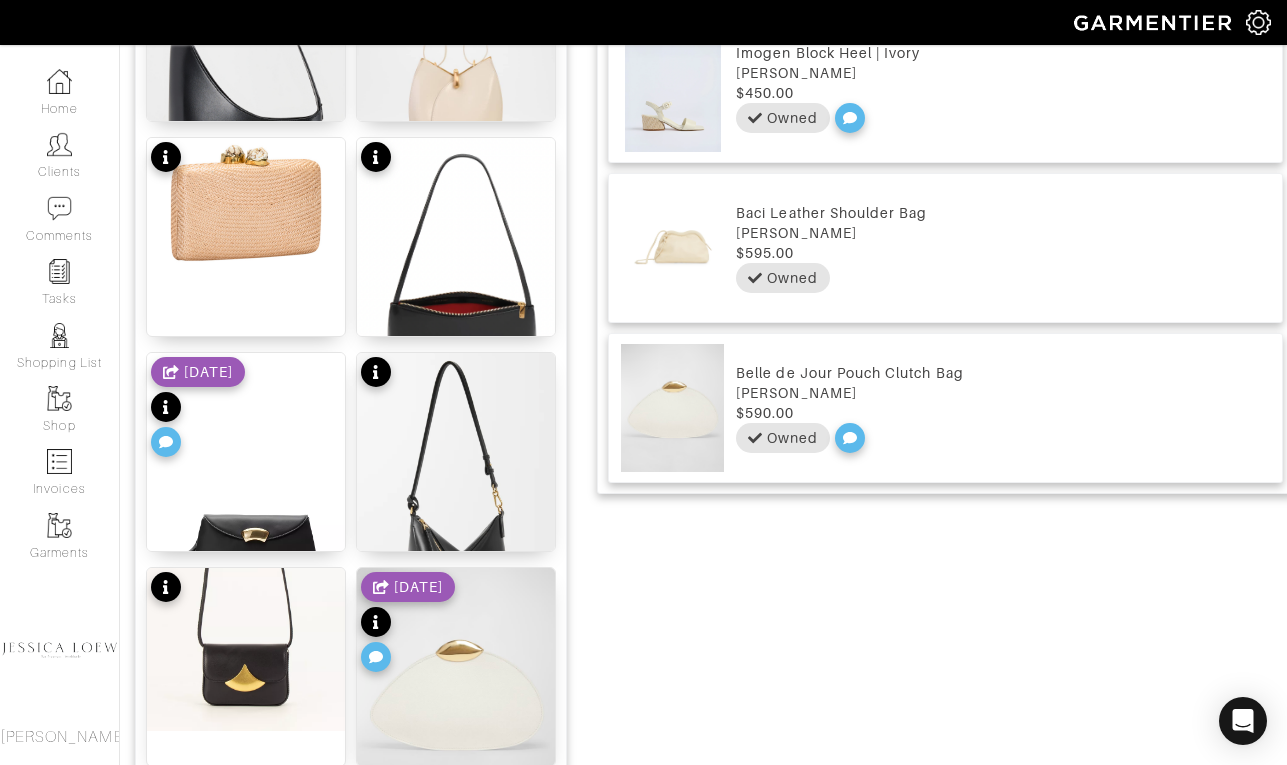 scroll, scrollTop: 0, scrollLeft: 0, axis: both 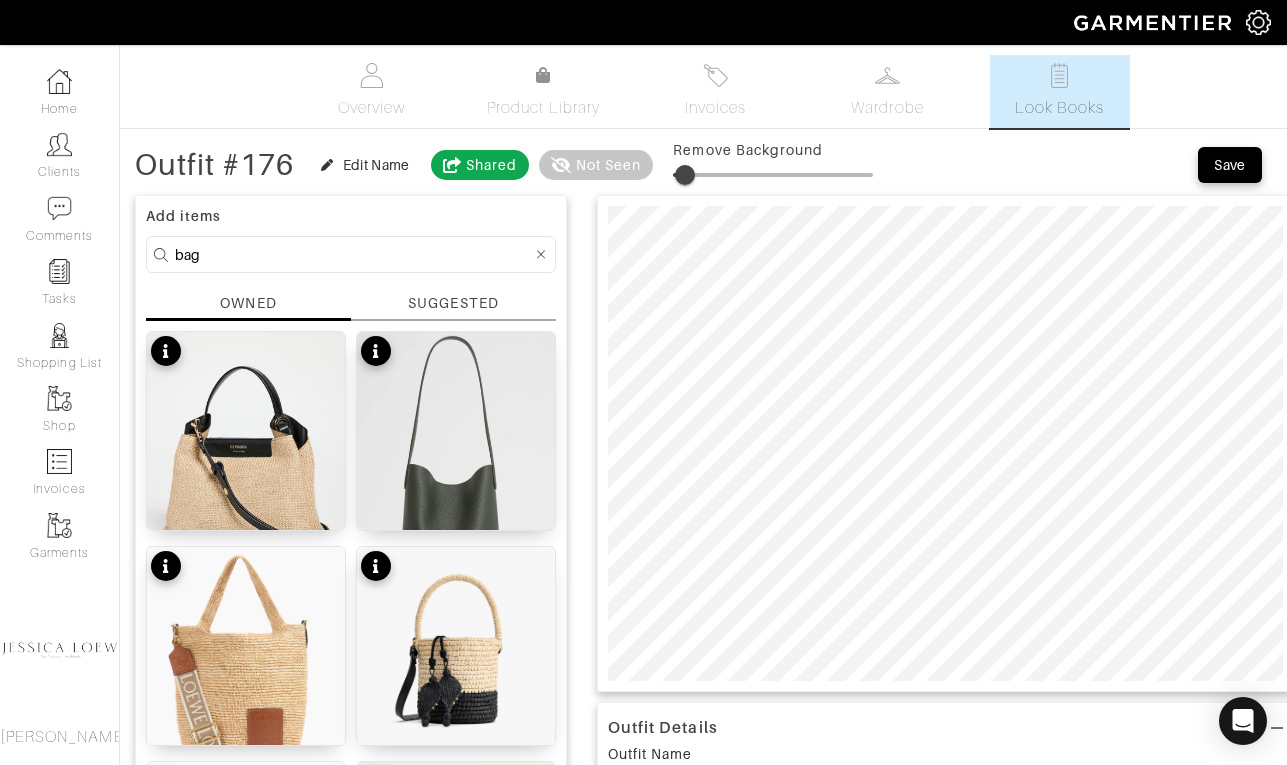 type on "0" 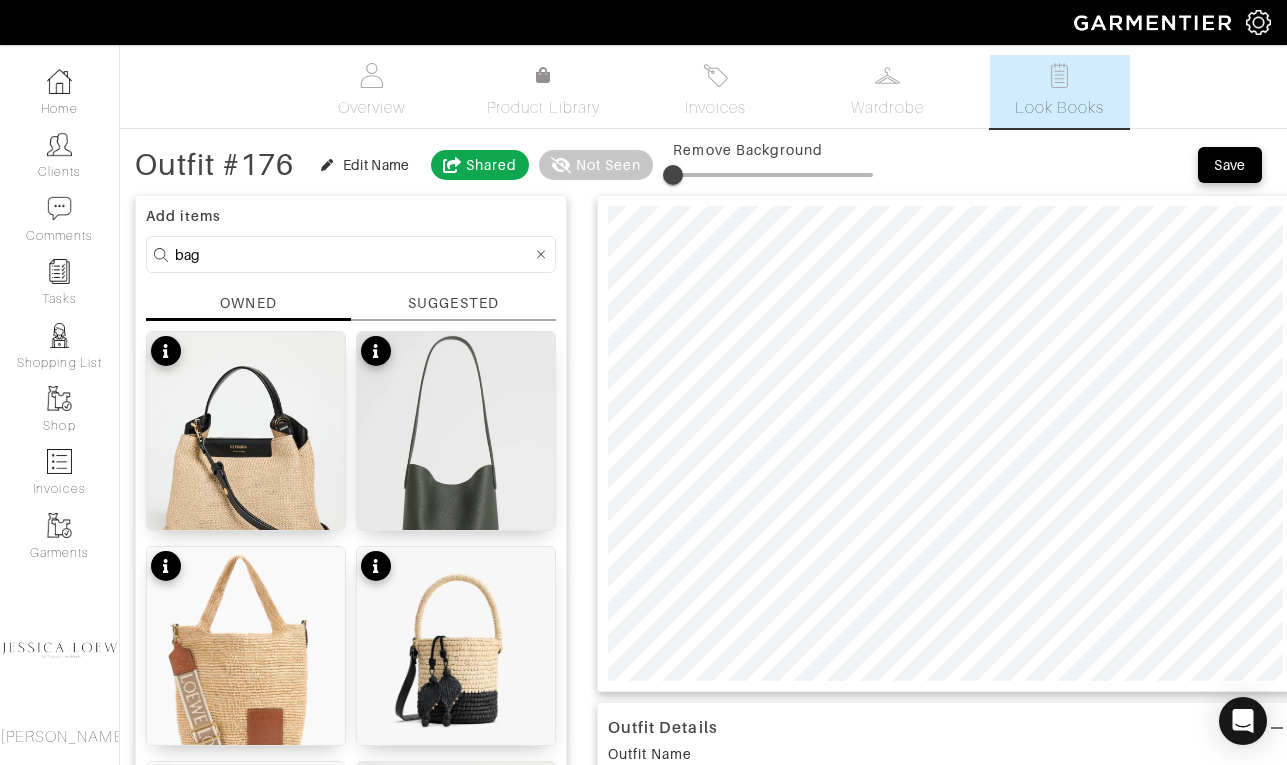 drag, startPoint x: 698, startPoint y: 173, endPoint x: 597, endPoint y: 166, distance: 101.24229 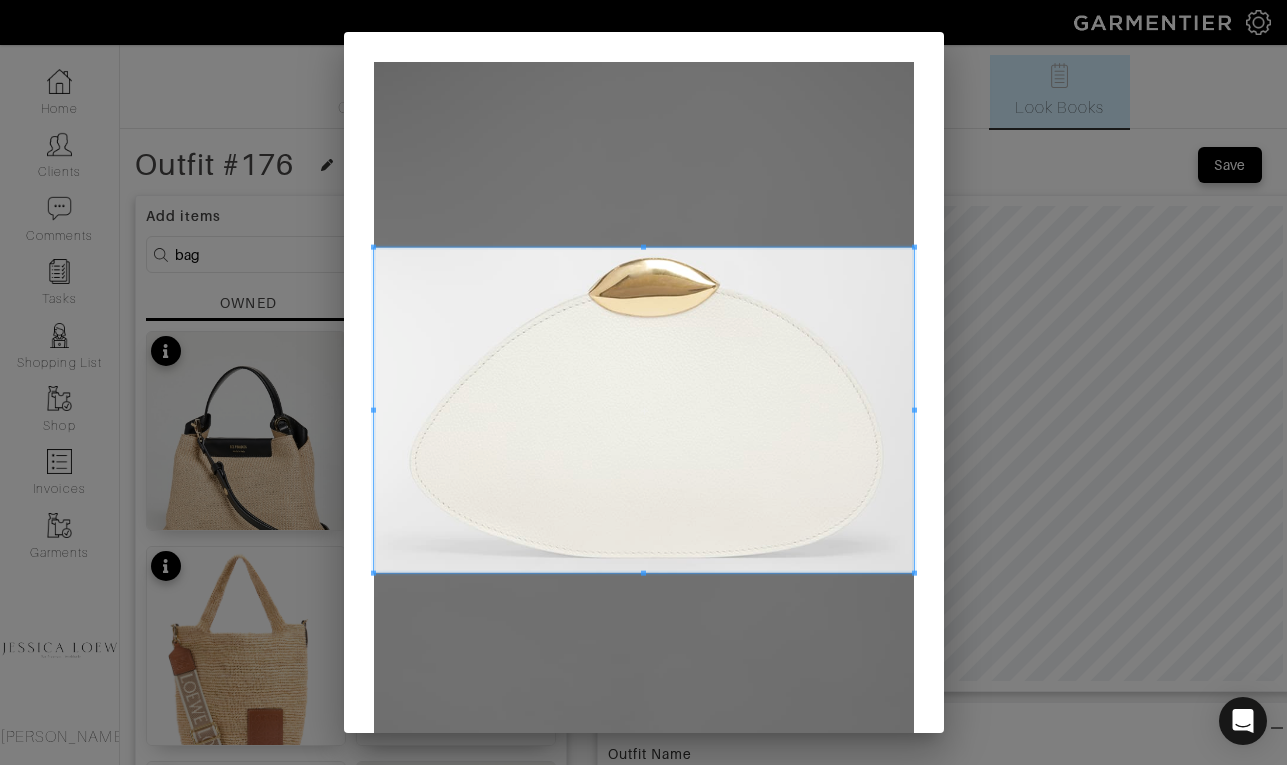 click at bounding box center (644, 573) 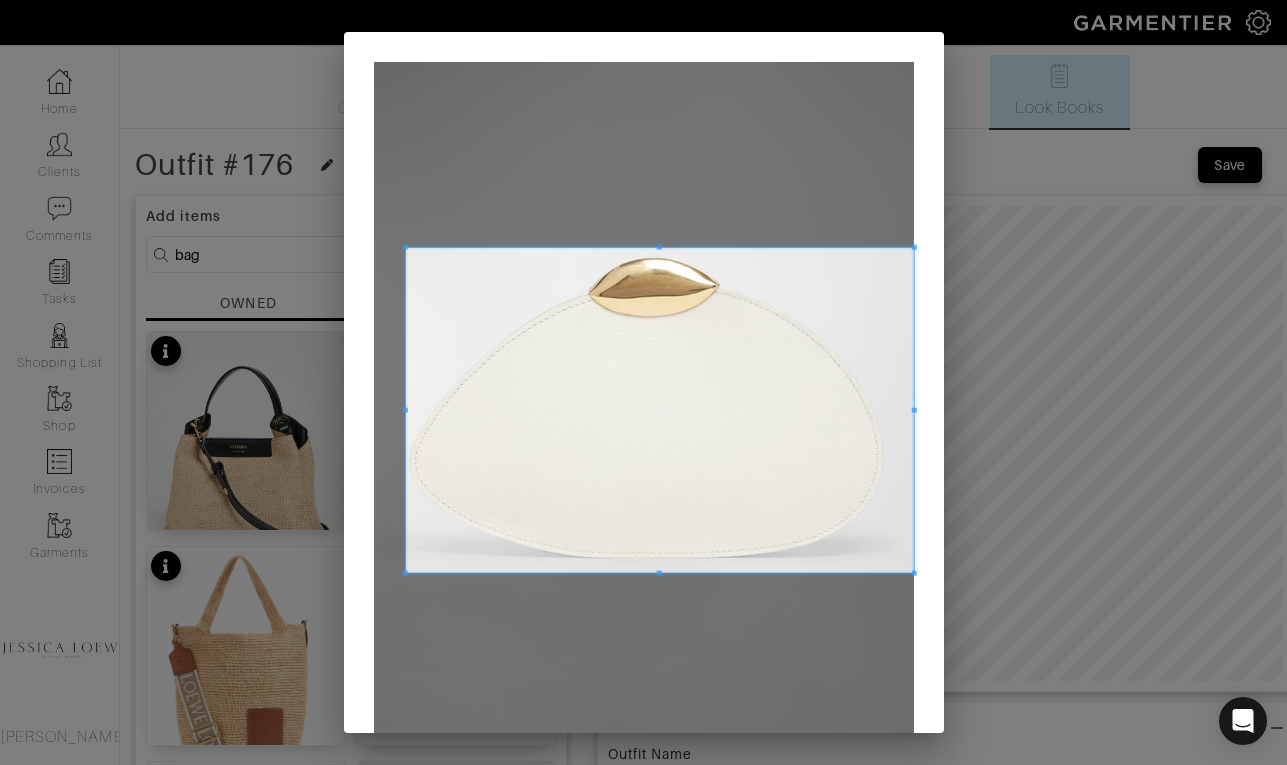 click at bounding box center [404, 409] 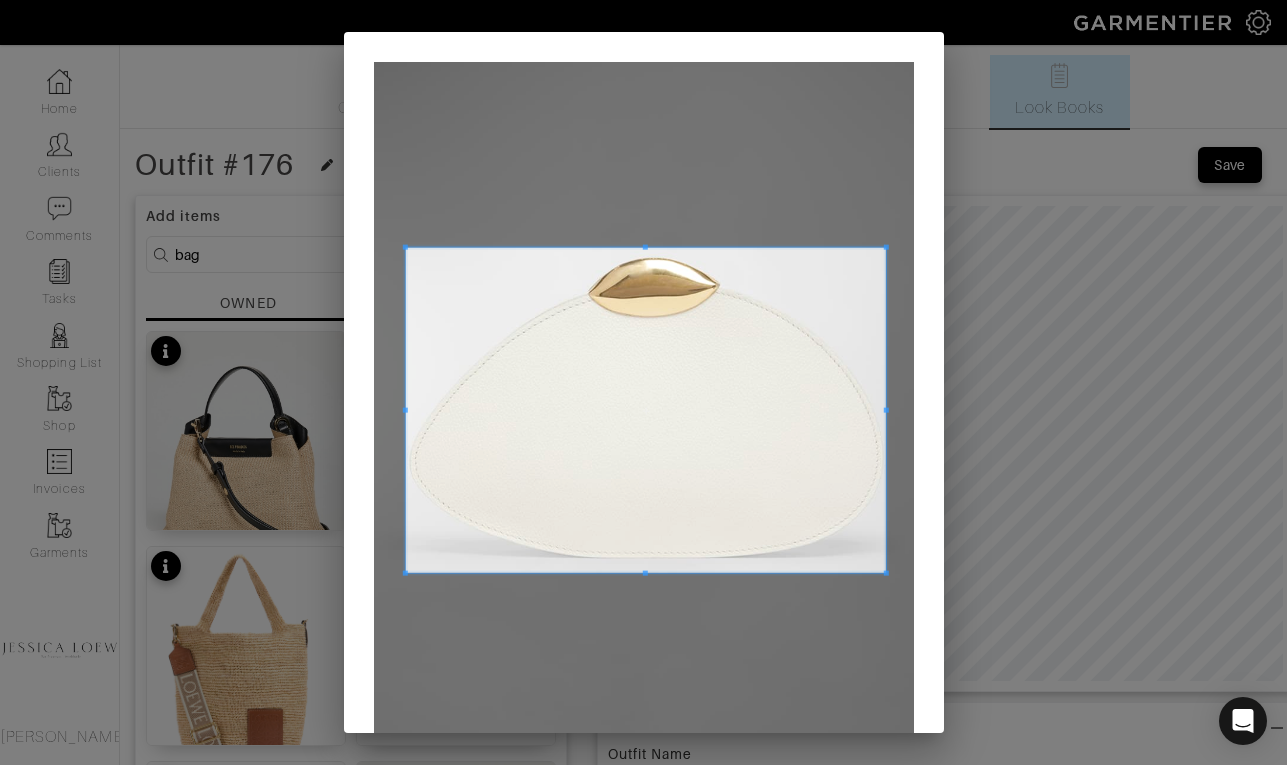 click at bounding box center [886, 409] 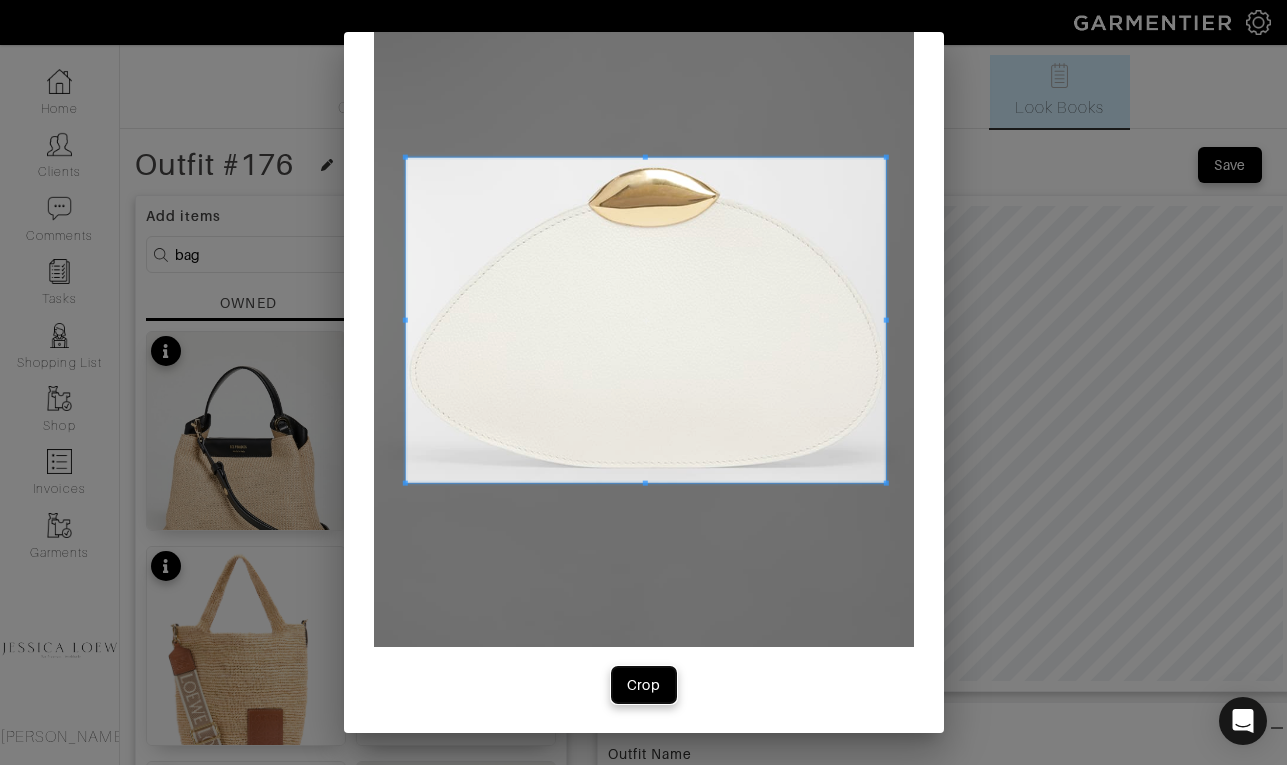 click on "Crop" at bounding box center (644, 685) 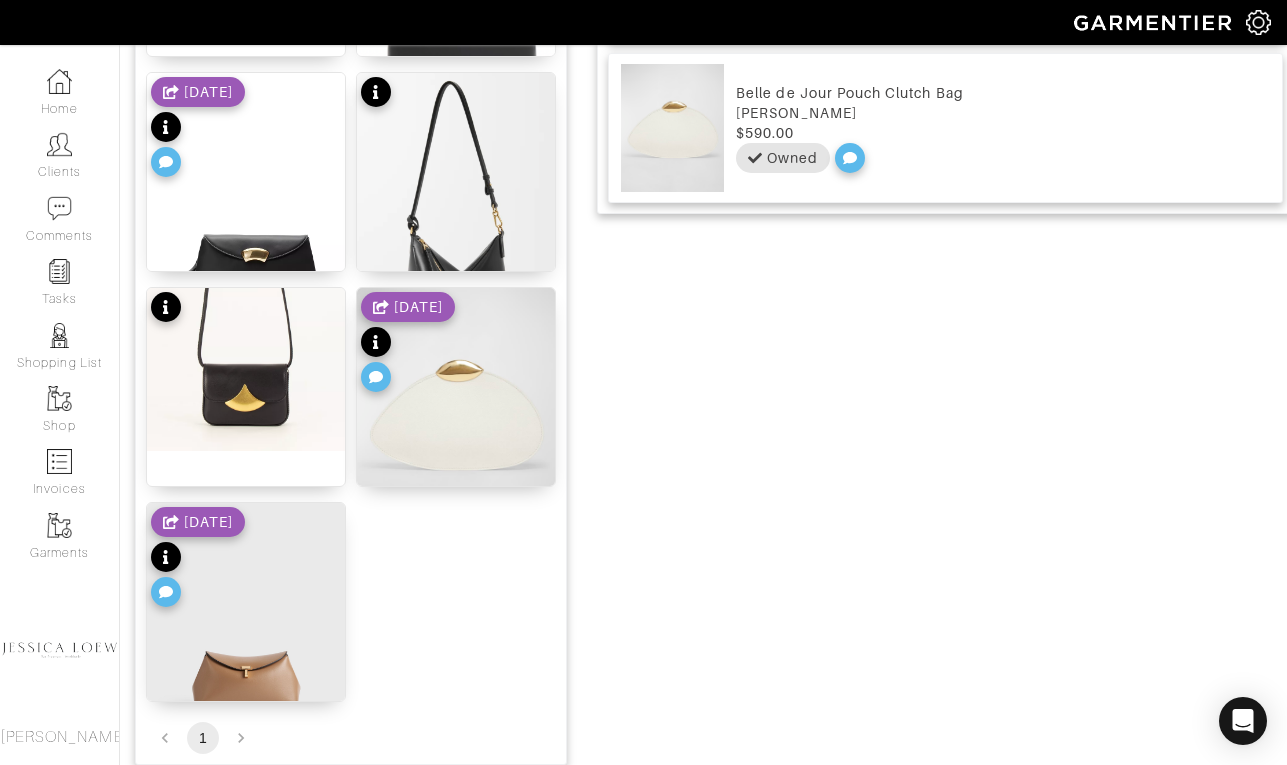 scroll, scrollTop: 1553, scrollLeft: 0, axis: vertical 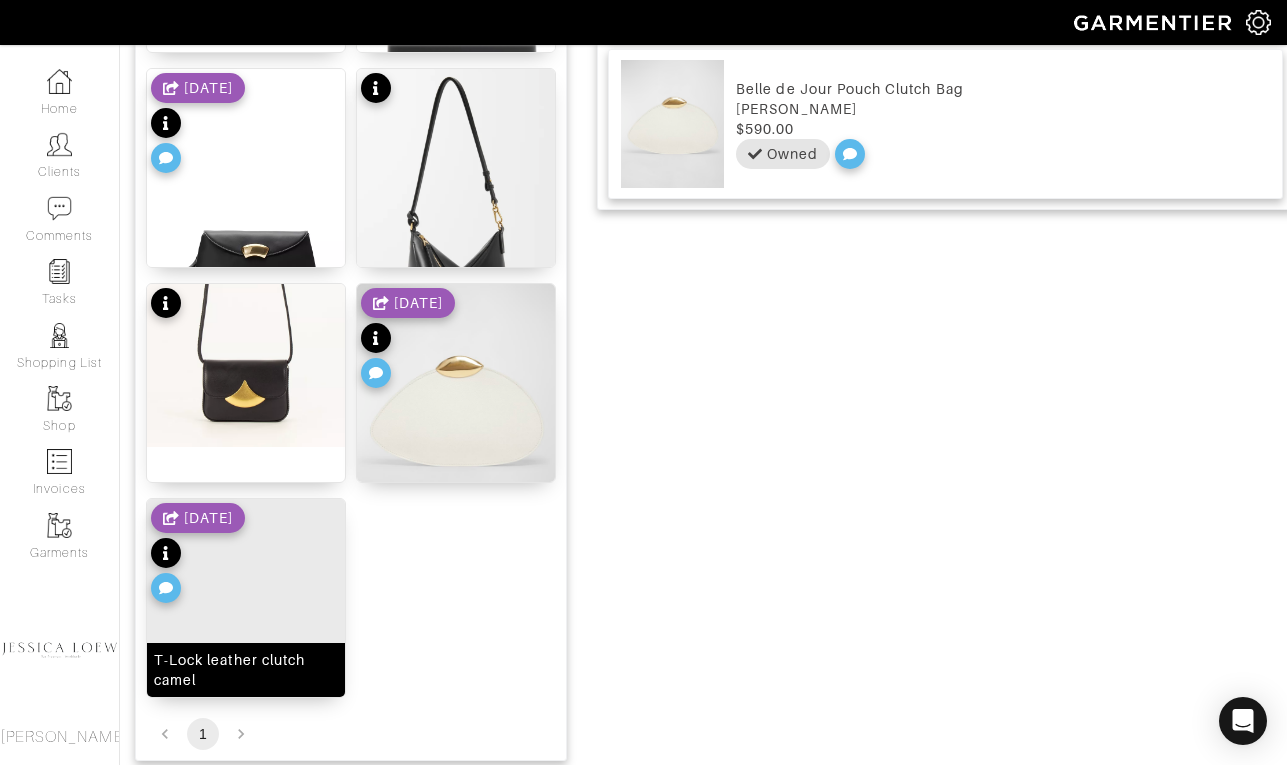 click at bounding box center (246, 637) 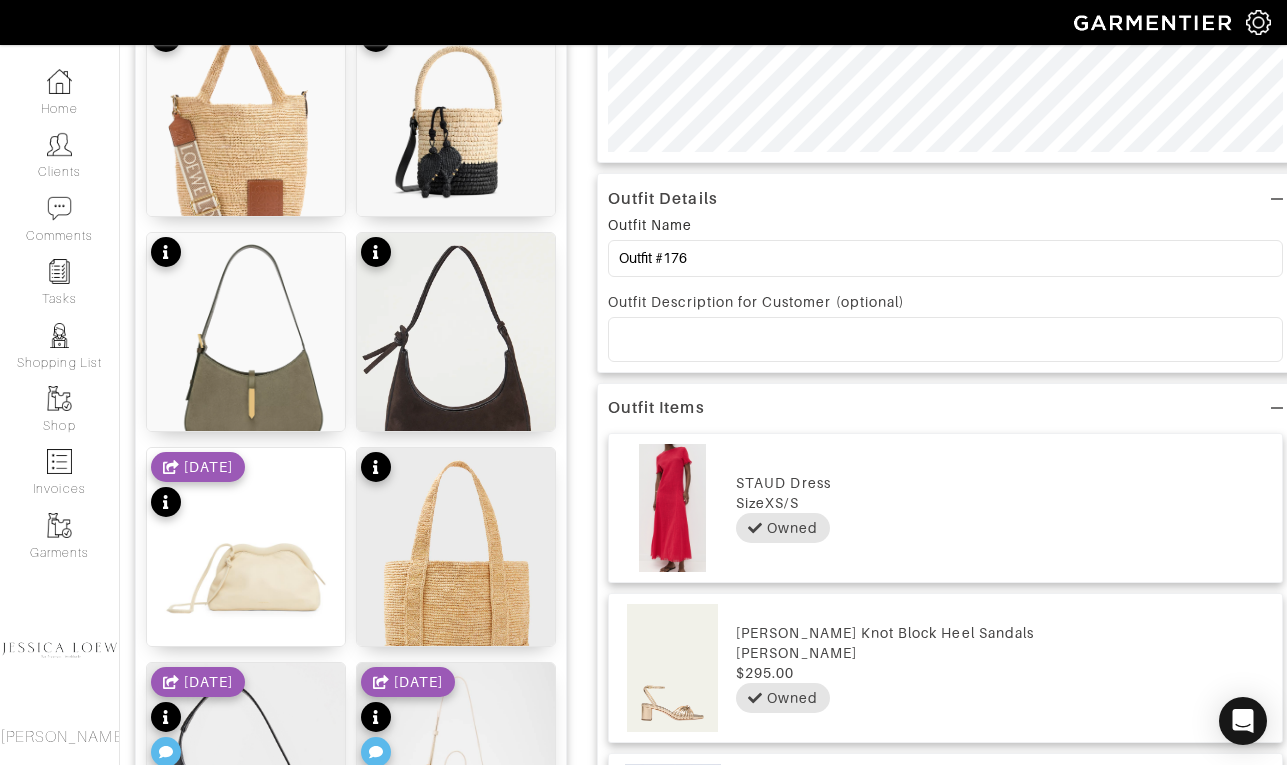 scroll, scrollTop: 0, scrollLeft: 0, axis: both 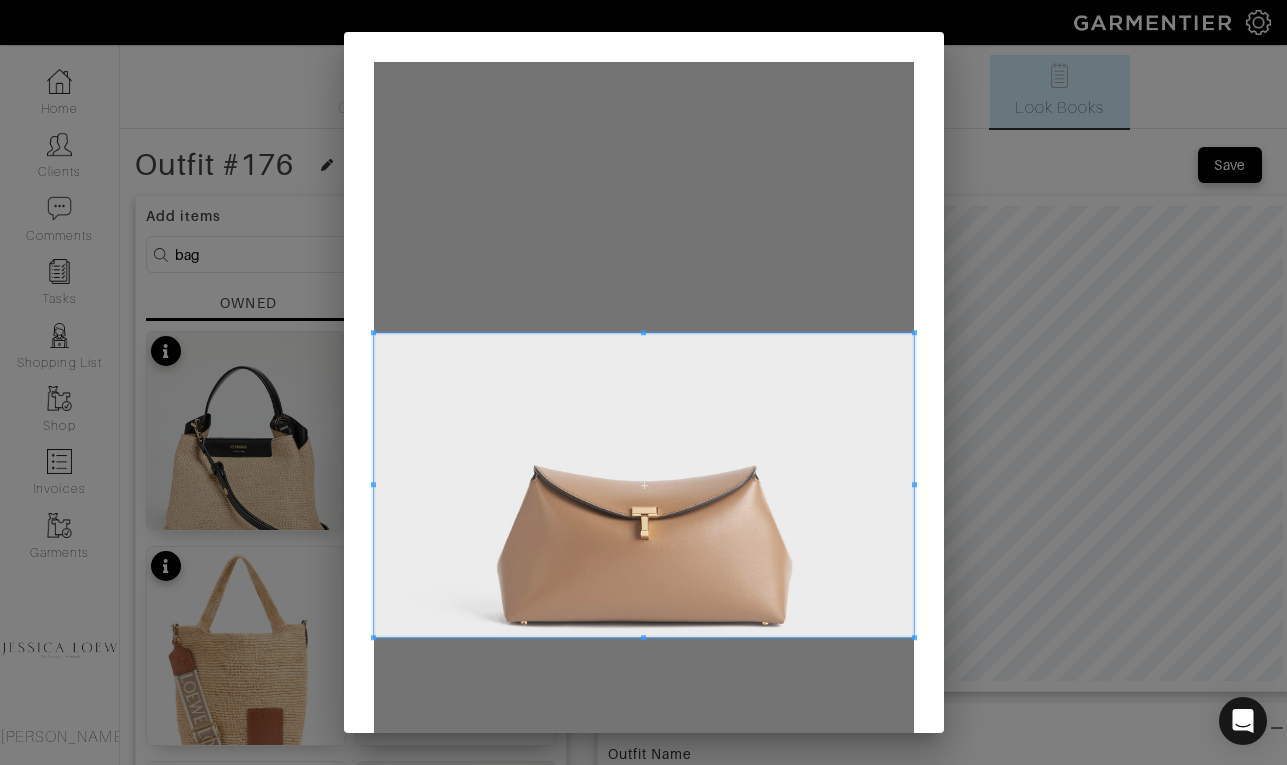 click at bounding box center [644, 485] 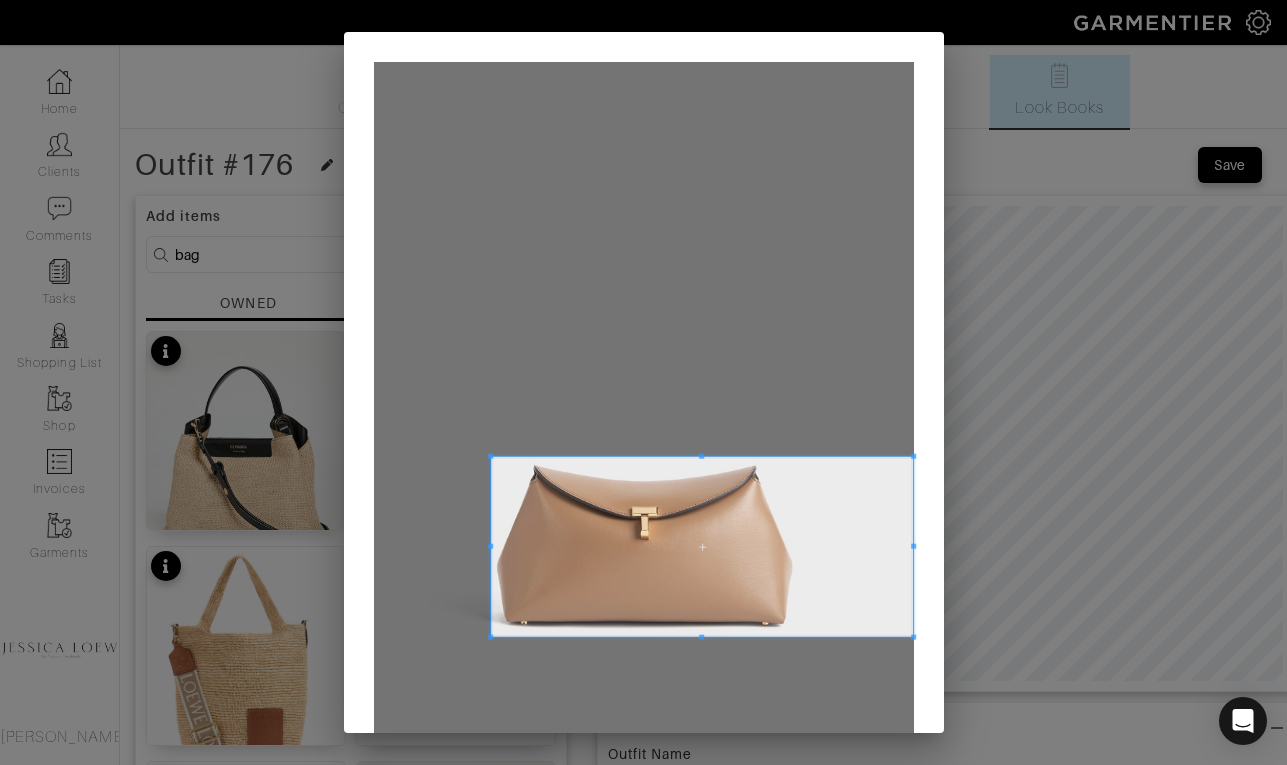 click at bounding box center (490, 456) 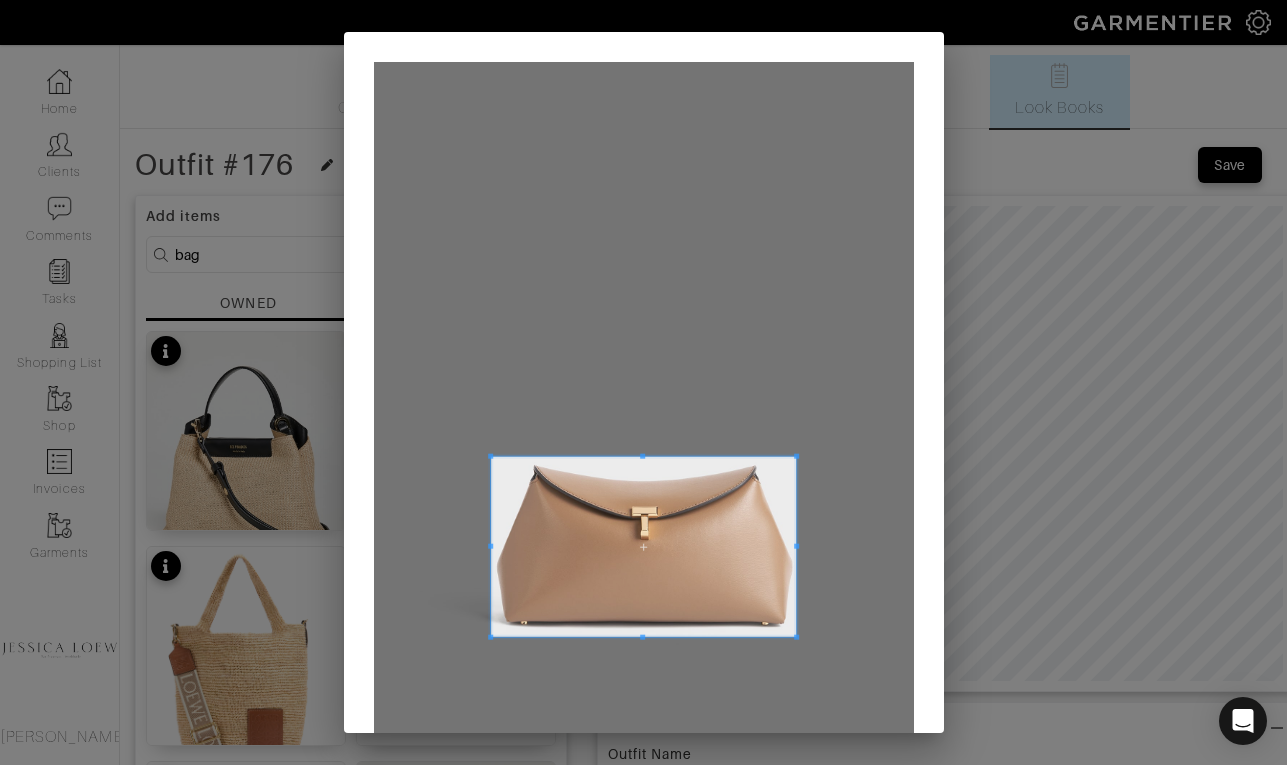 click at bounding box center (796, 547) 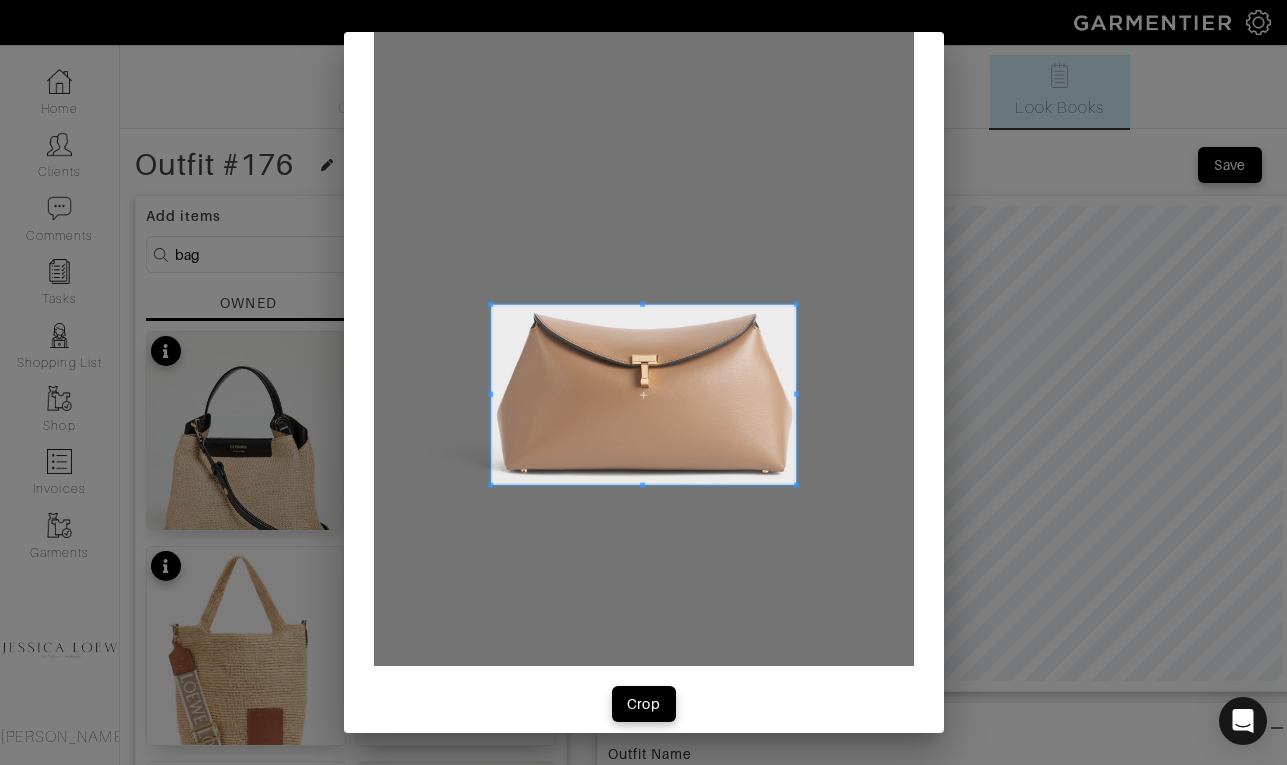 scroll, scrollTop: 171, scrollLeft: 0, axis: vertical 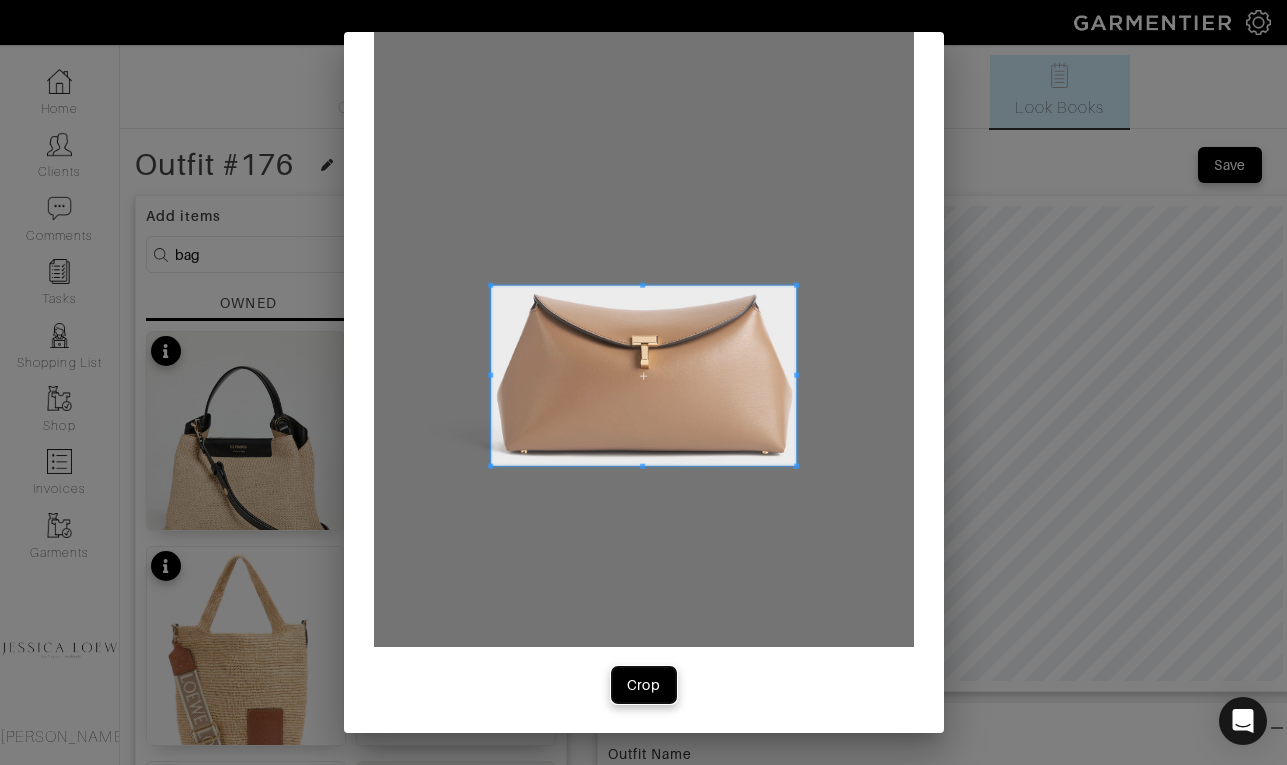 click on "Crop" at bounding box center (644, 685) 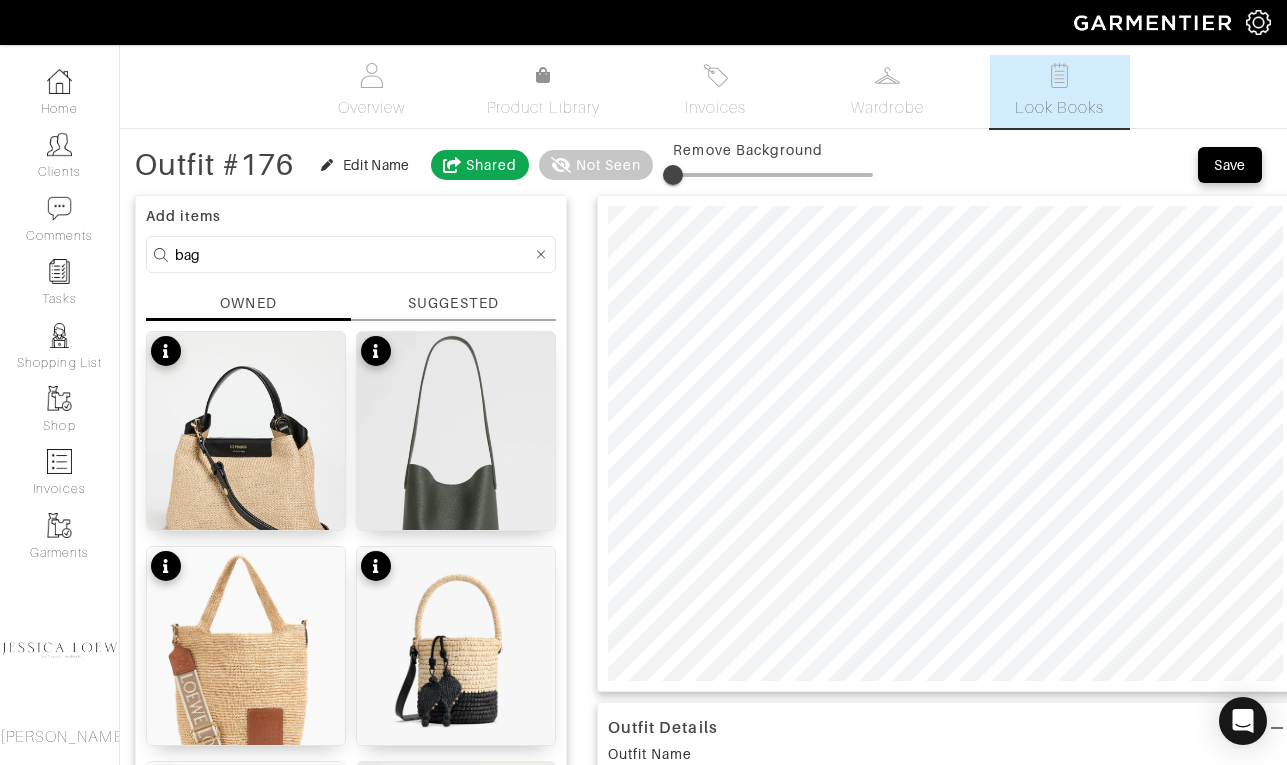 click on "bag" at bounding box center [353, 254] 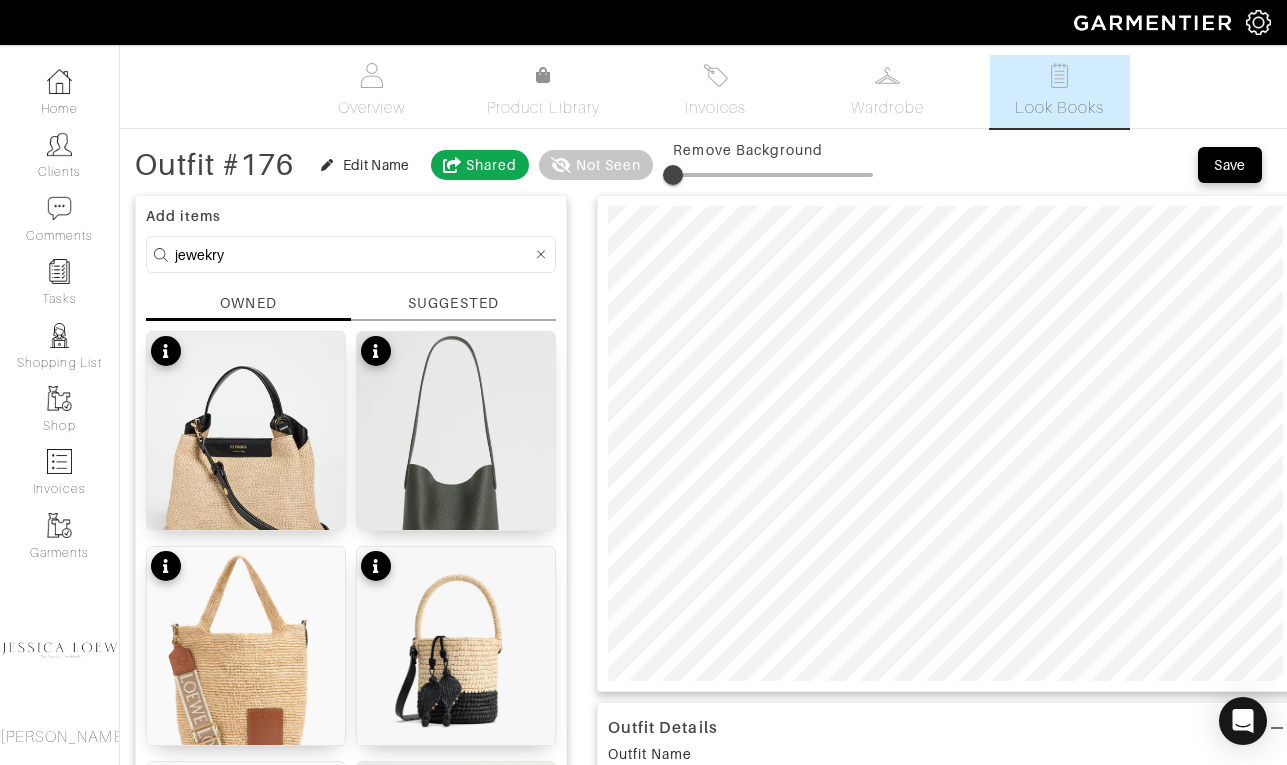 type on "jewekry" 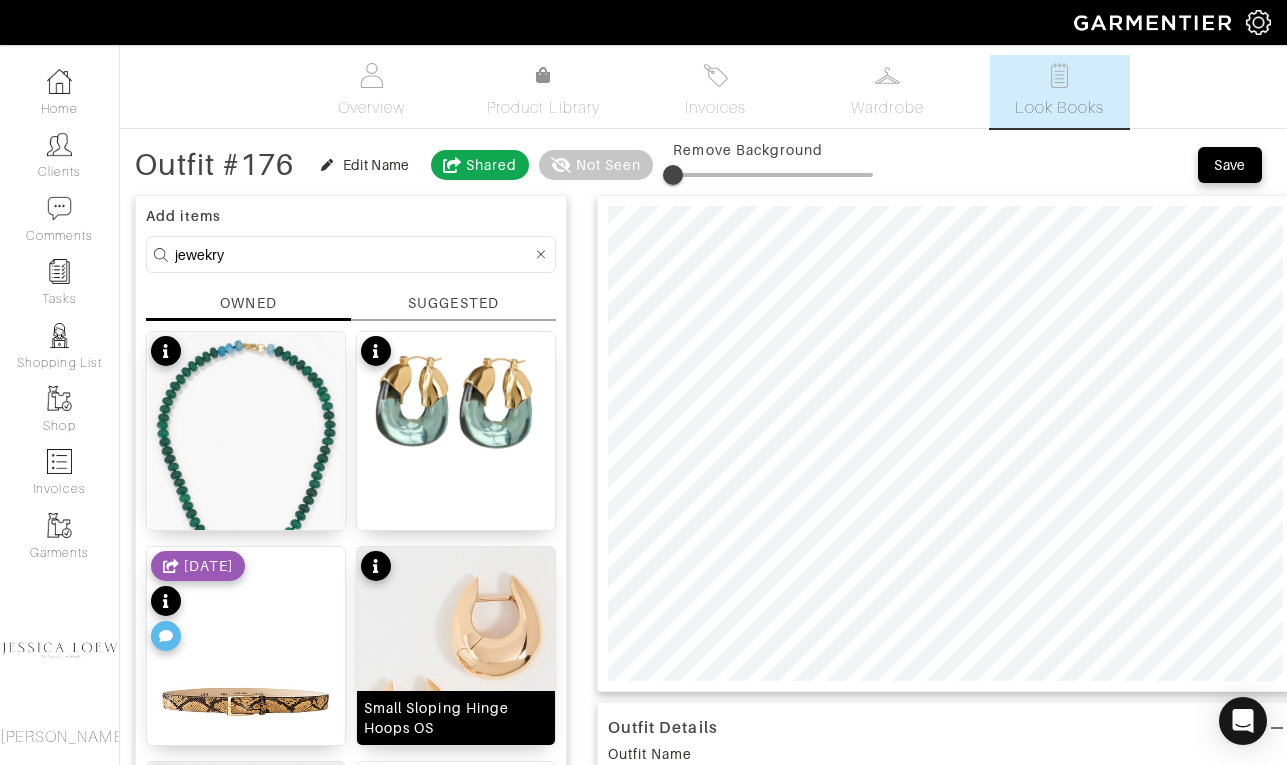 click at bounding box center [456, 672] 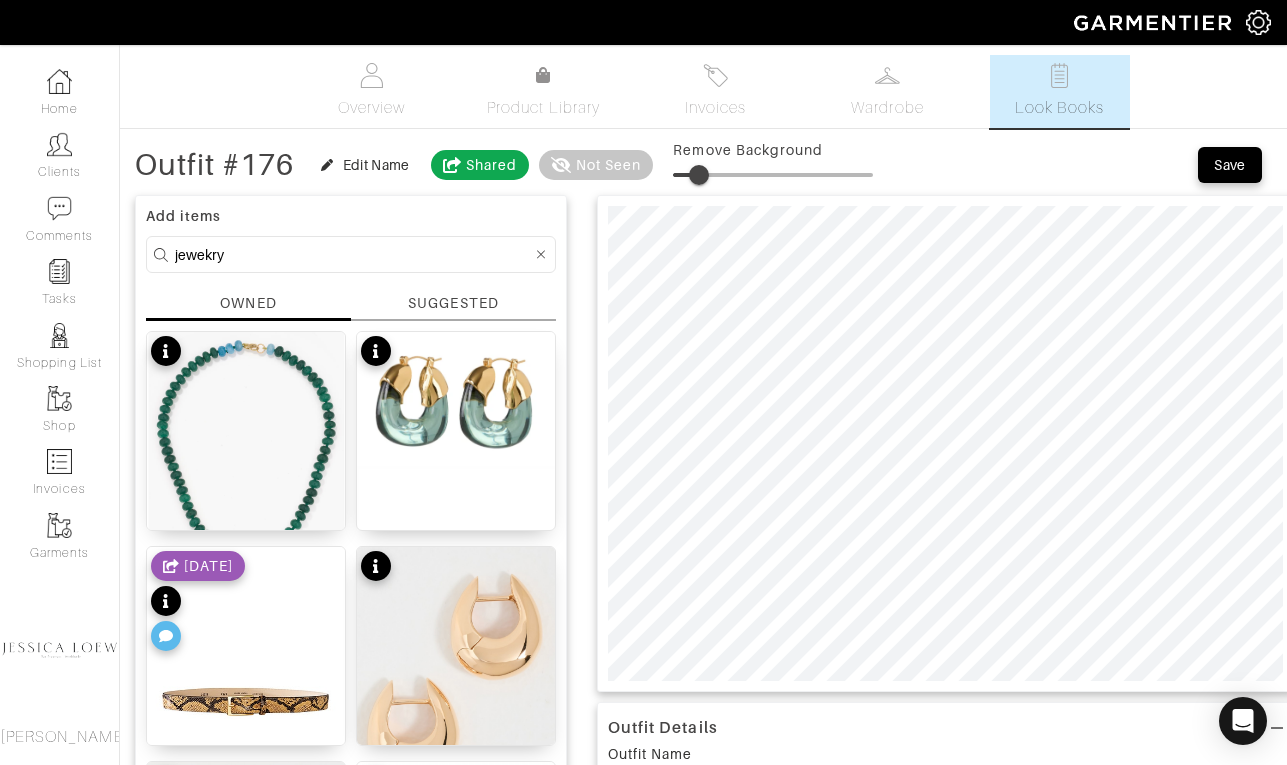 type on "14" 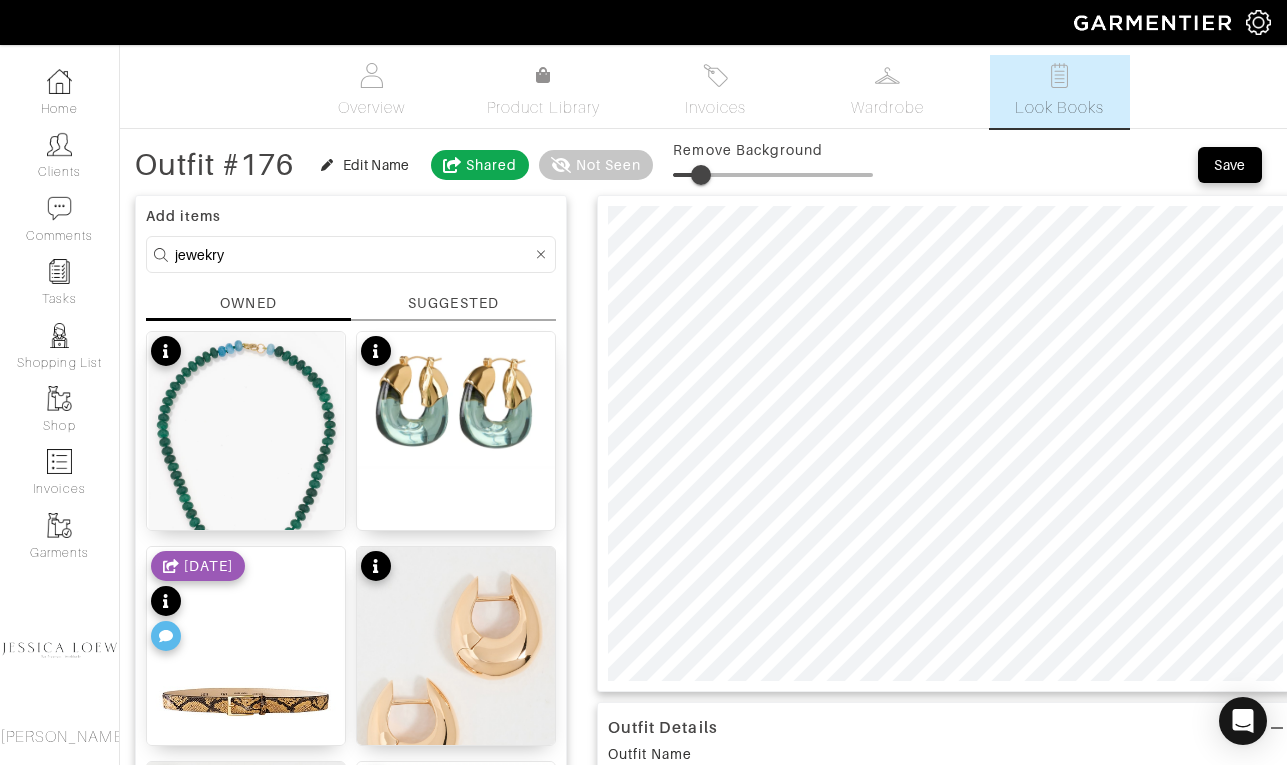 click at bounding box center [773, 175] 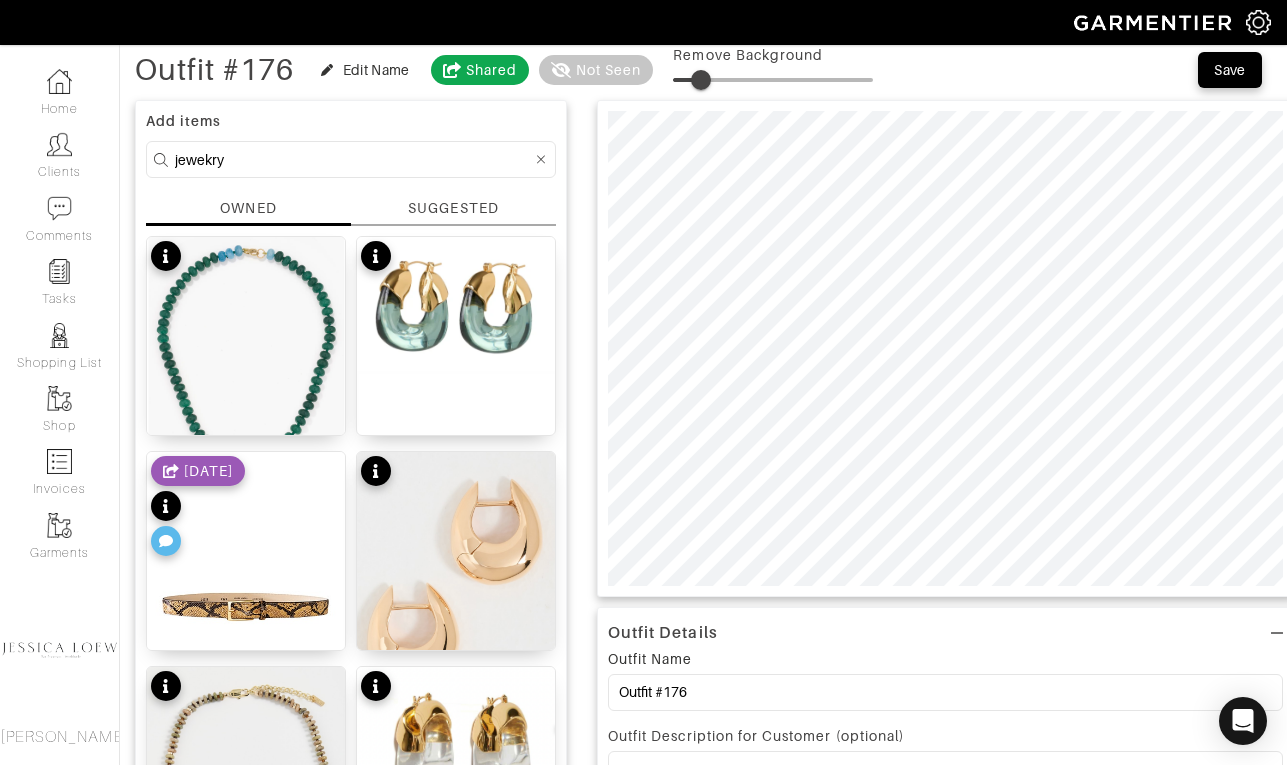 scroll, scrollTop: 101, scrollLeft: 0, axis: vertical 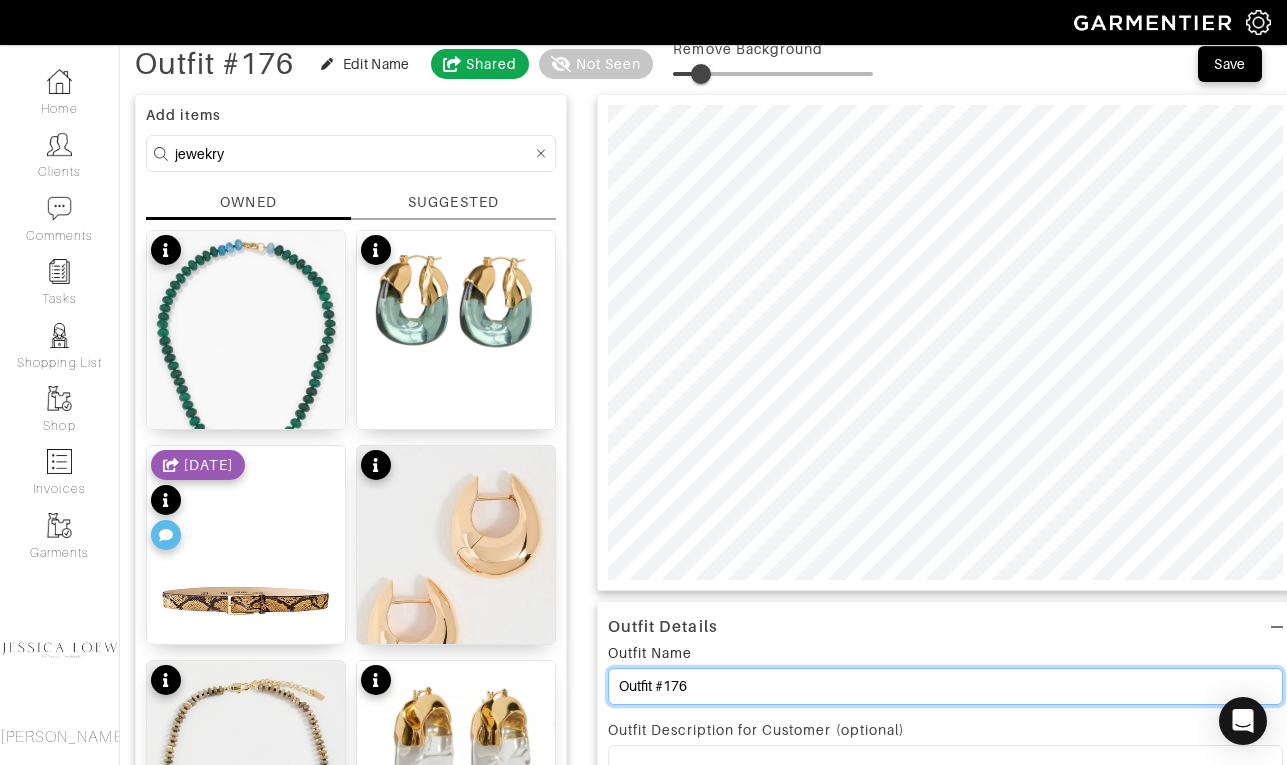 click on "Outfit #176" at bounding box center (945, 686) 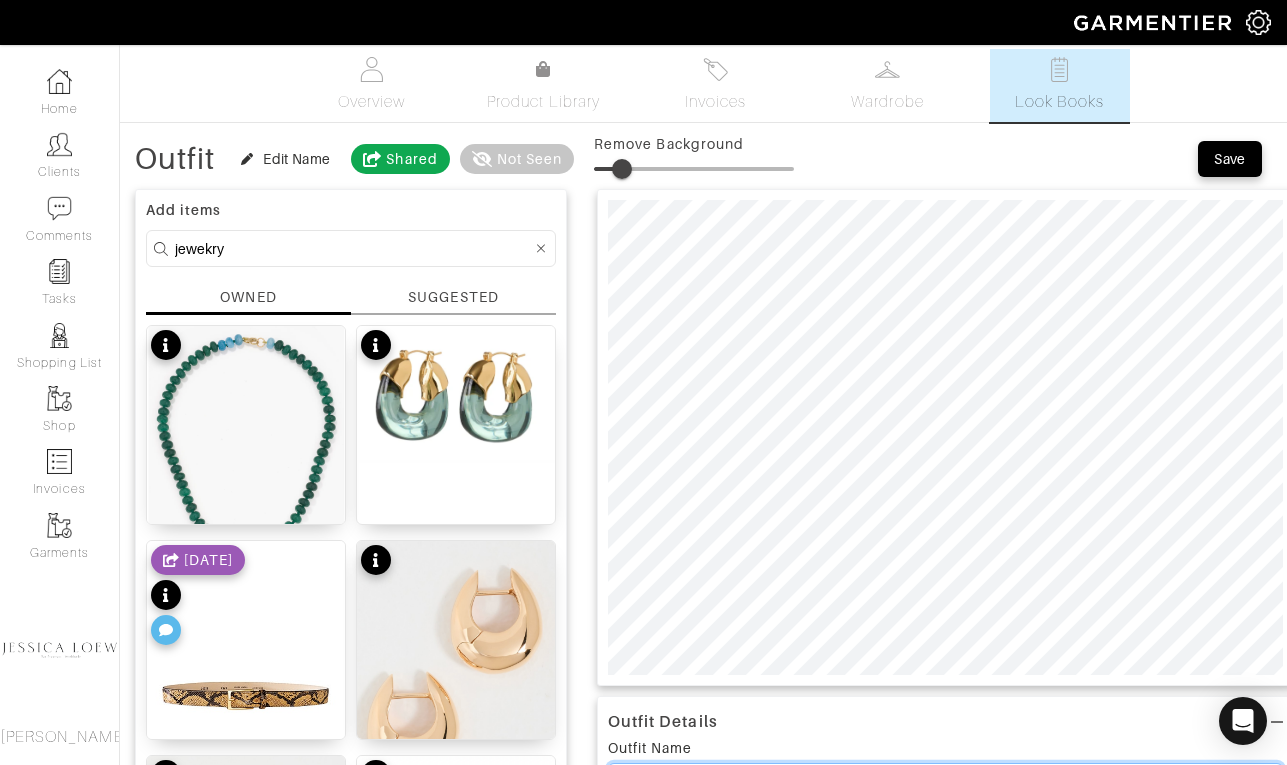 scroll, scrollTop: 5, scrollLeft: 0, axis: vertical 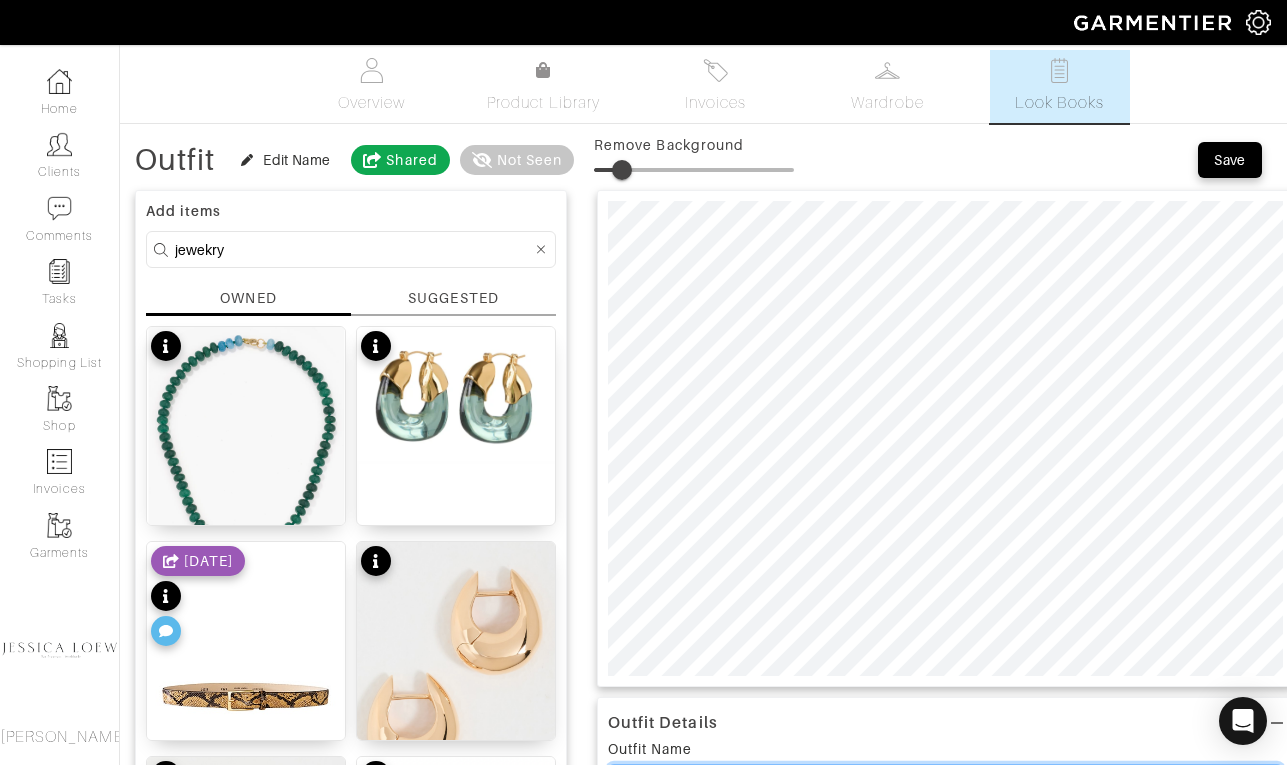 type on "Outfit" 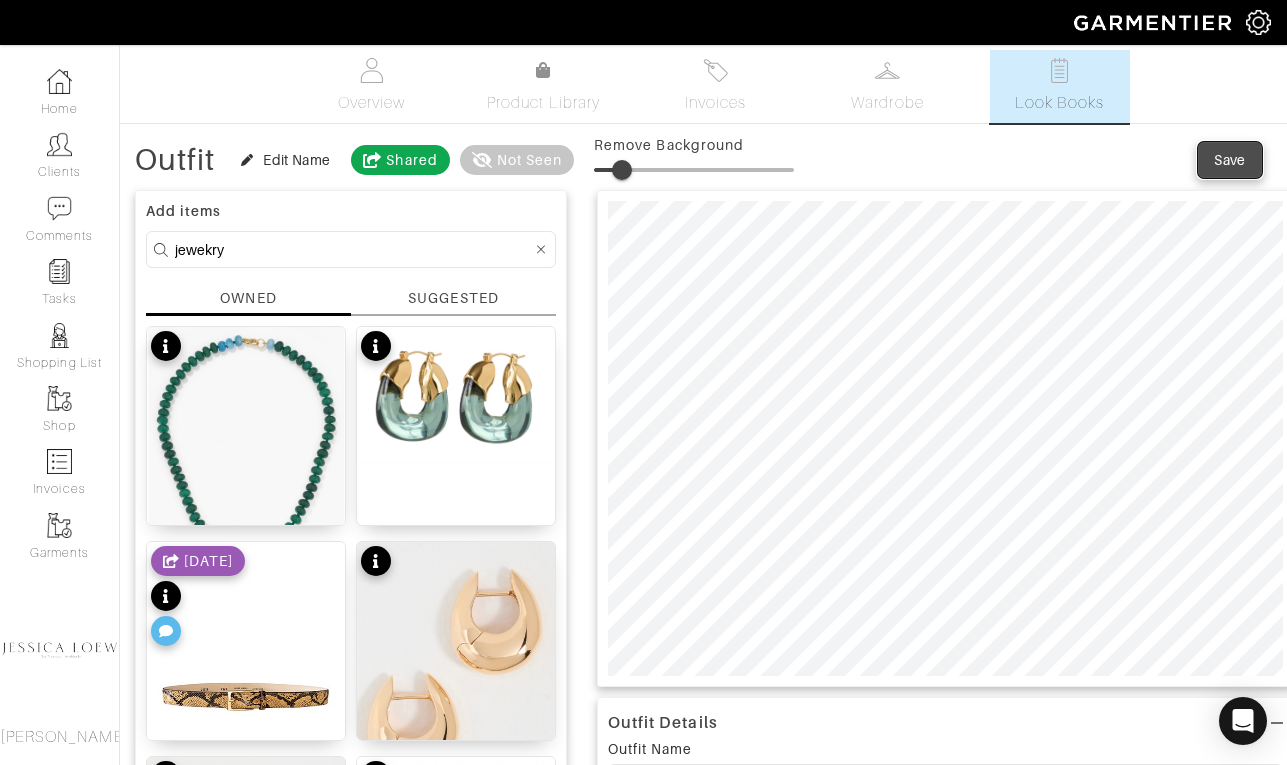 click on "Save" at bounding box center [1230, 160] 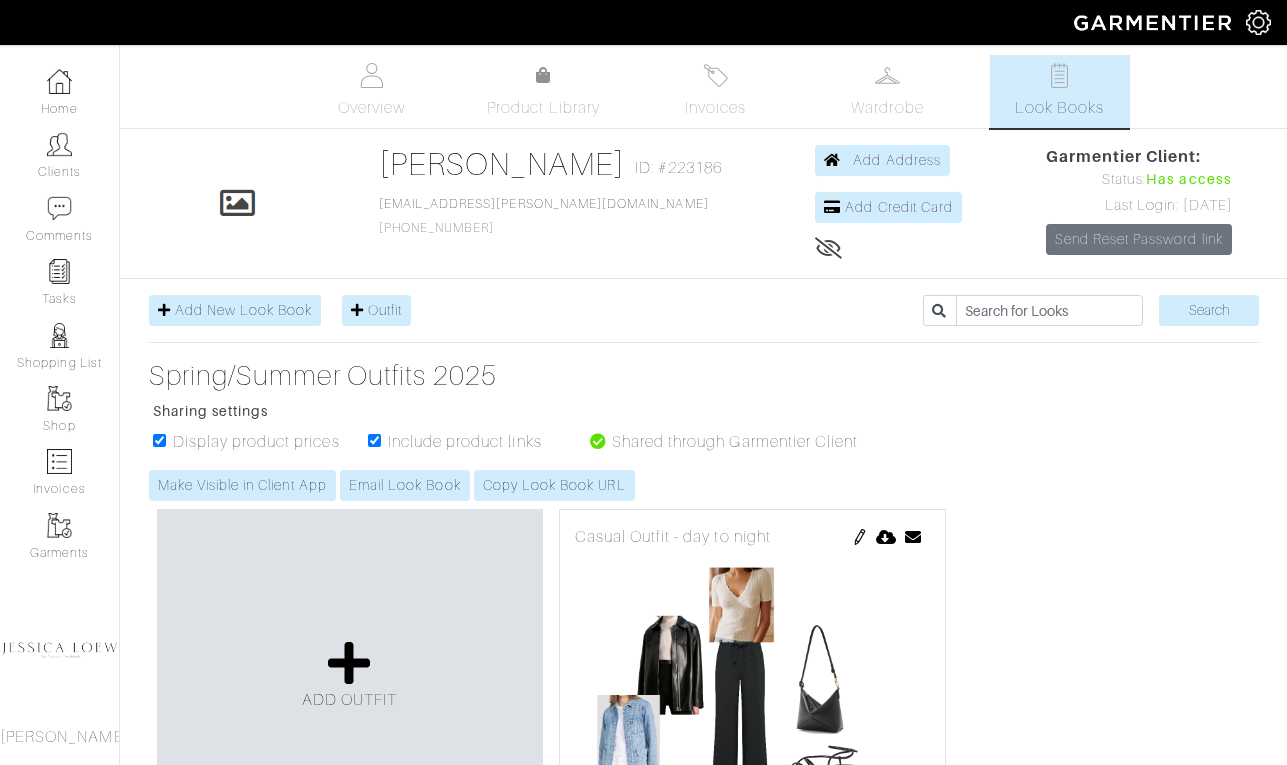 scroll, scrollTop: 0, scrollLeft: 0, axis: both 